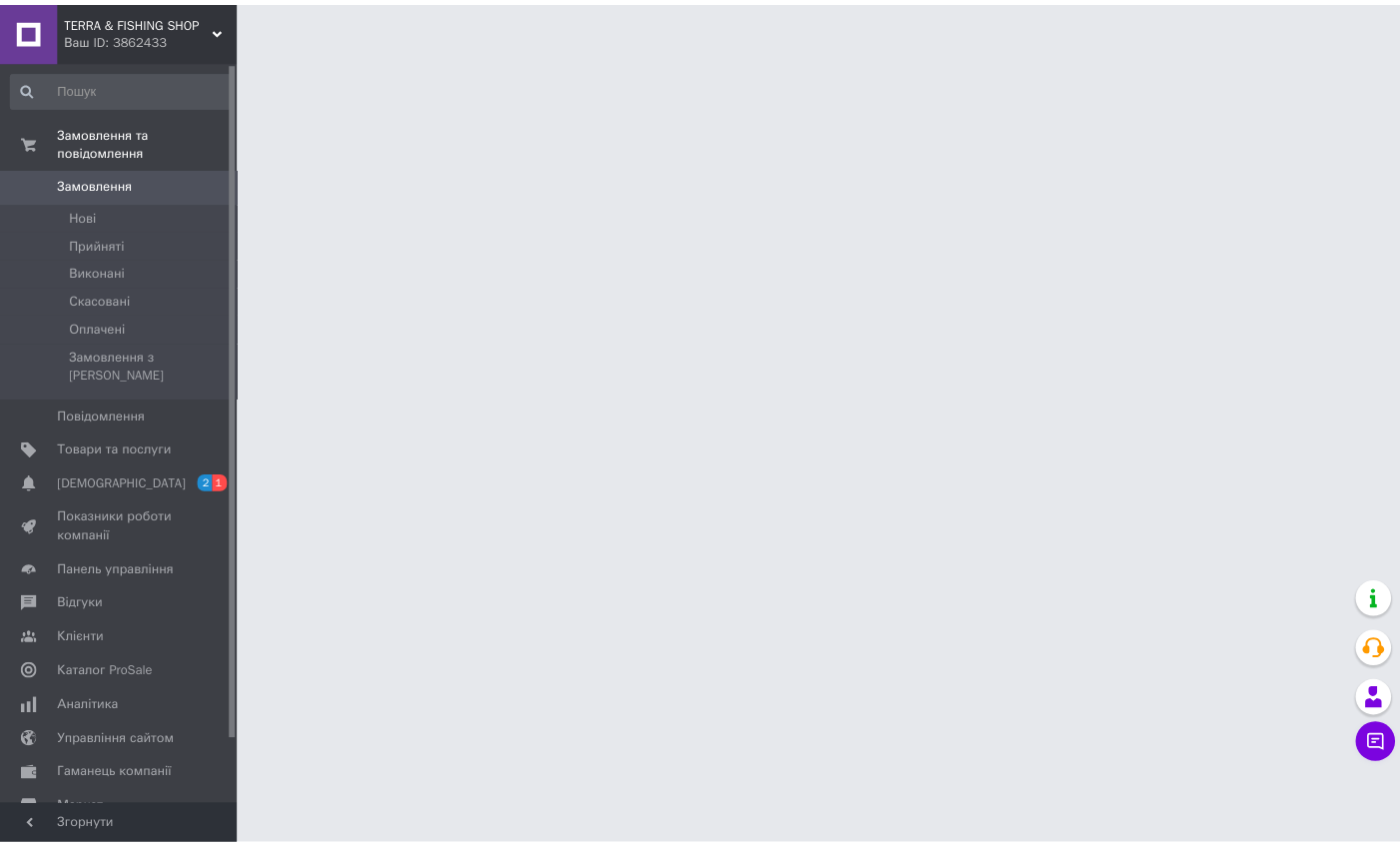 scroll, scrollTop: 0, scrollLeft: 0, axis: both 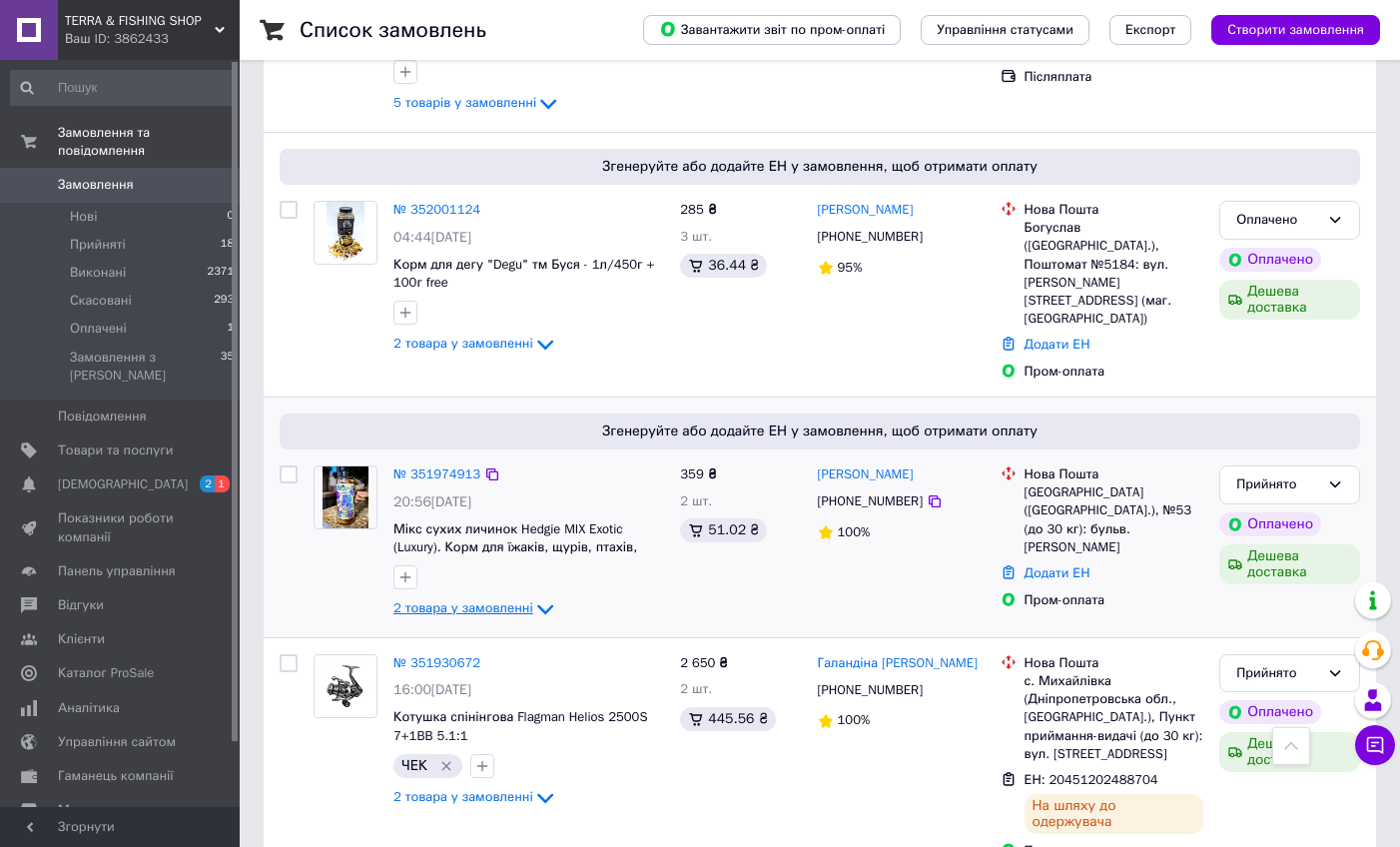click 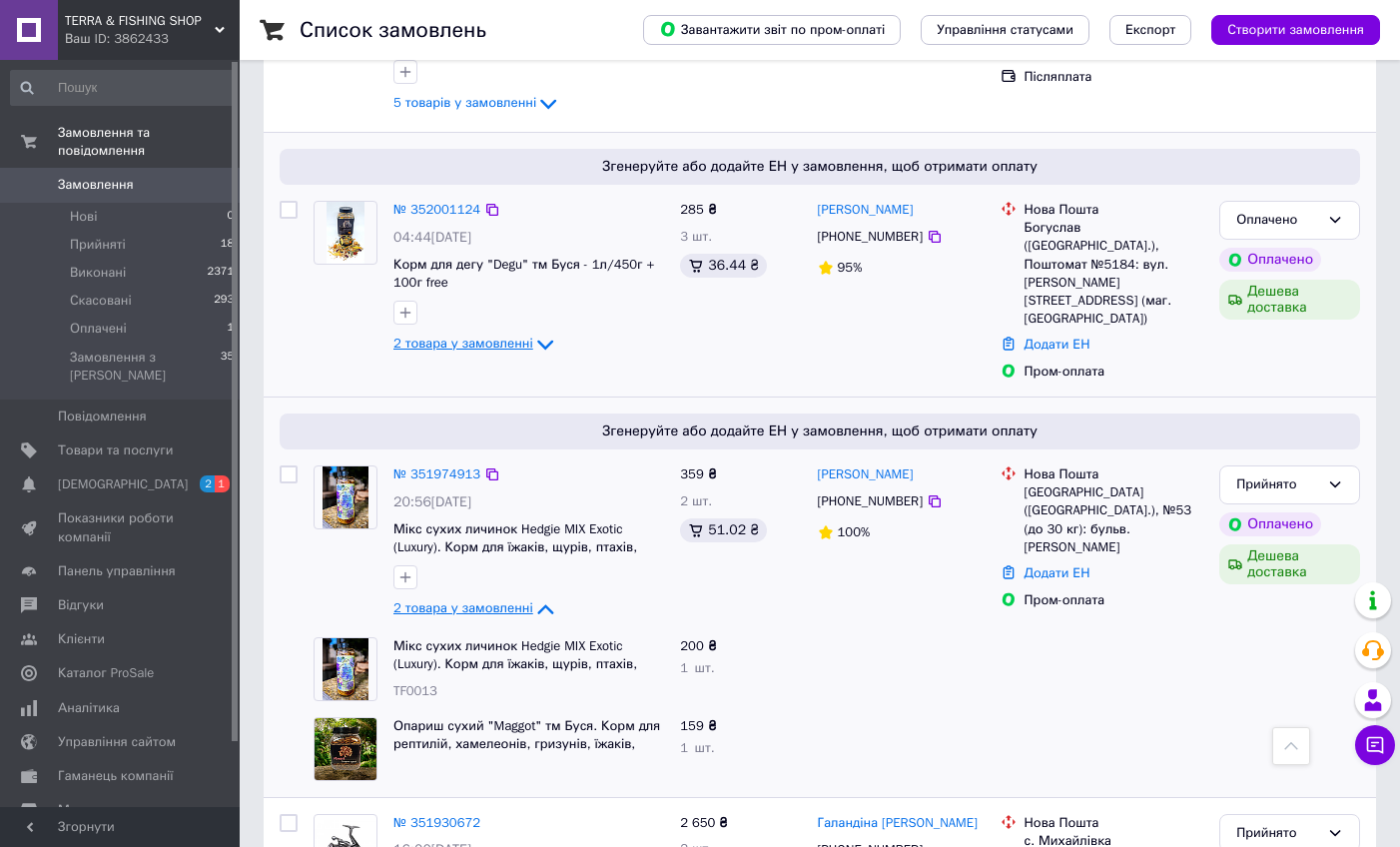 click 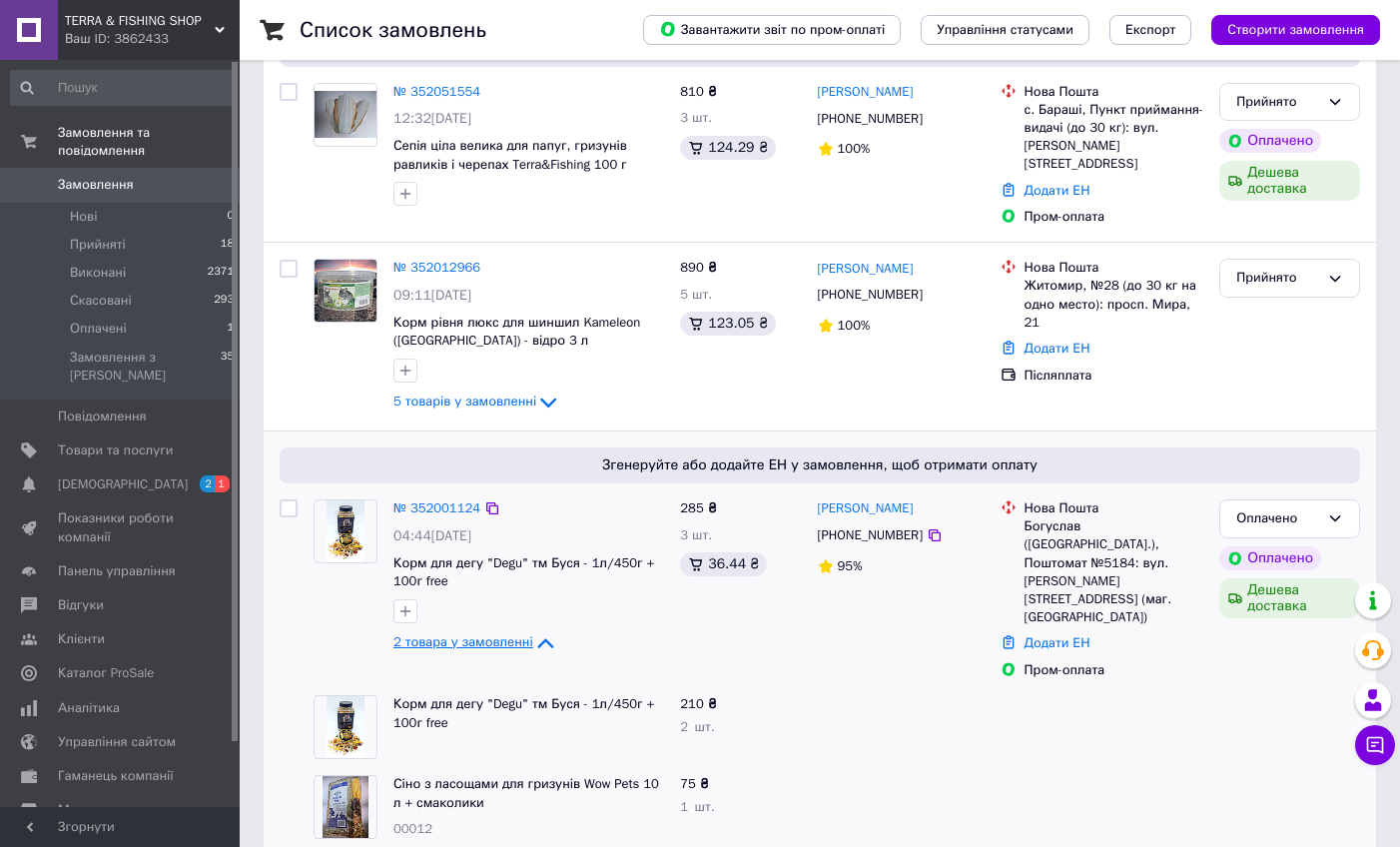 scroll, scrollTop: 185, scrollLeft: 0, axis: vertical 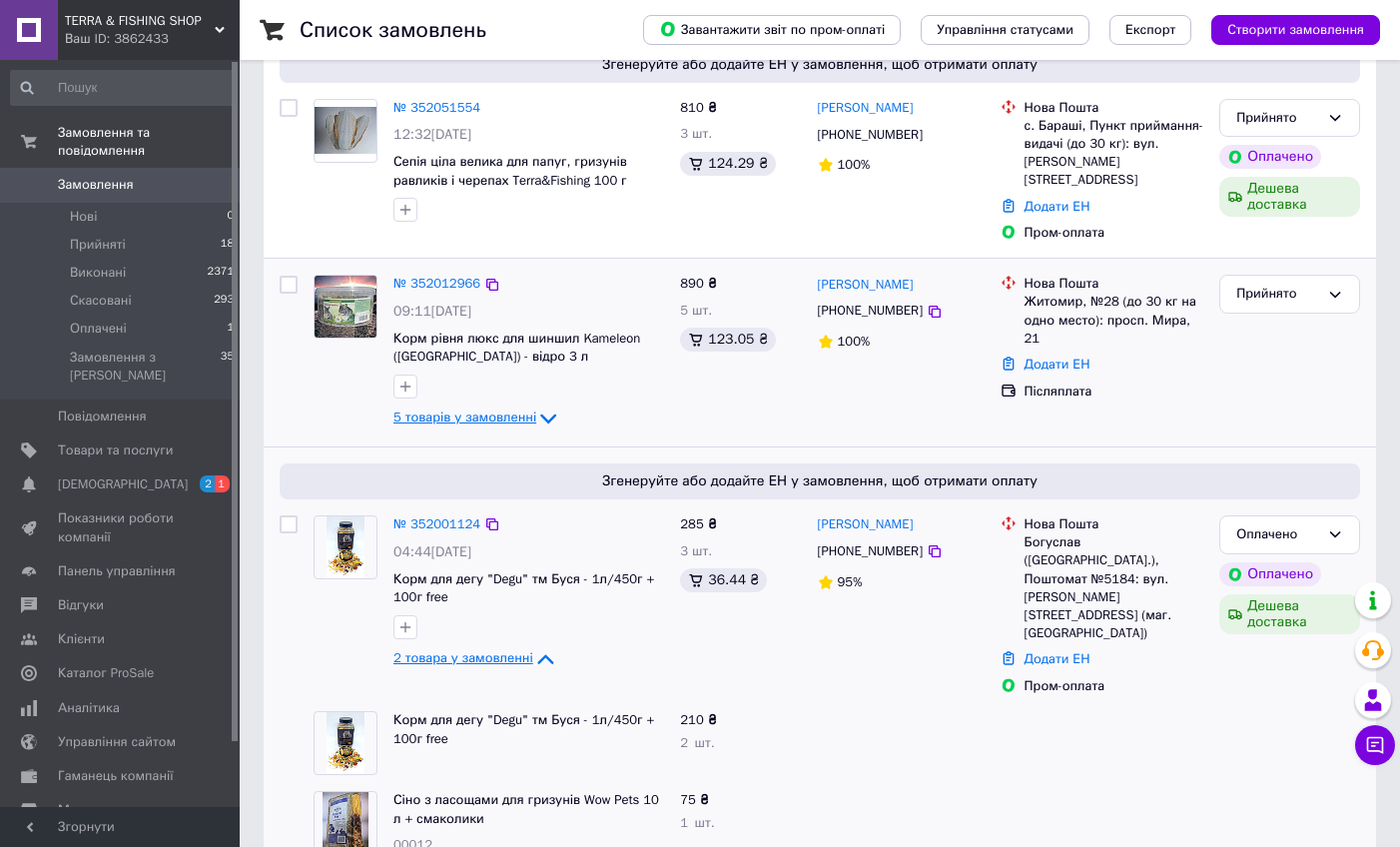 click 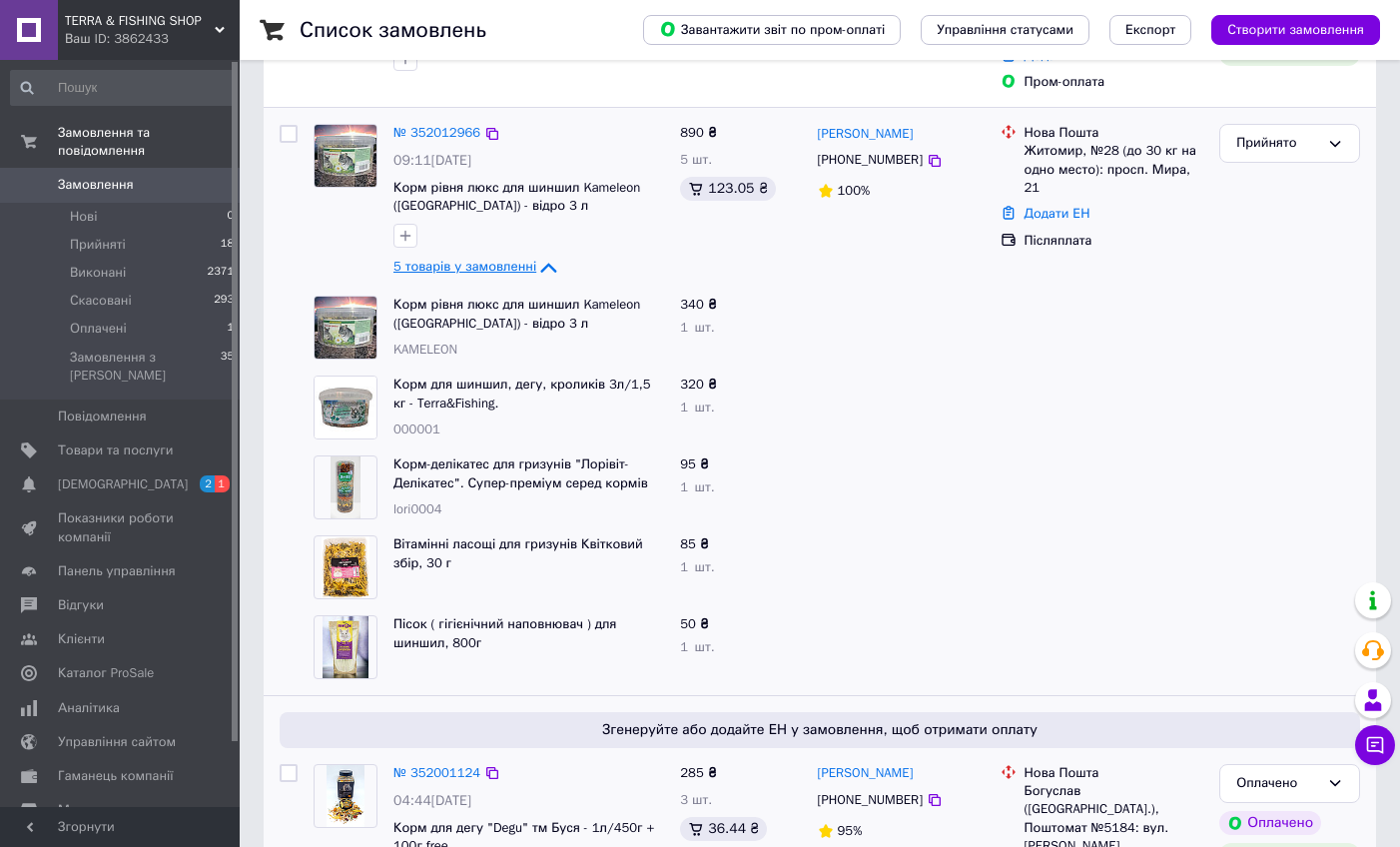 scroll, scrollTop: 342, scrollLeft: 0, axis: vertical 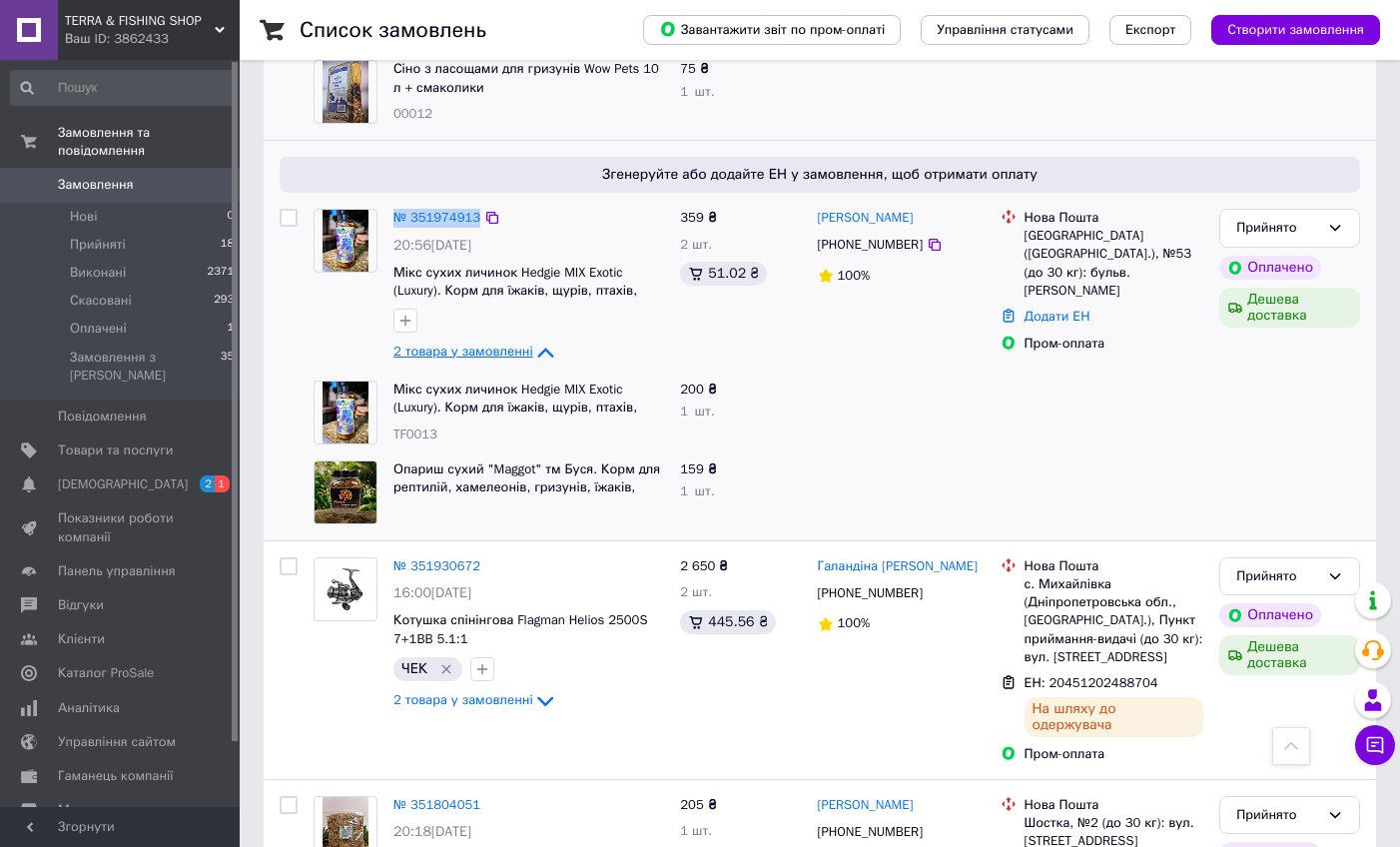 drag, startPoint x: 519, startPoint y: 174, endPoint x: 391, endPoint y: 169, distance: 128.09762 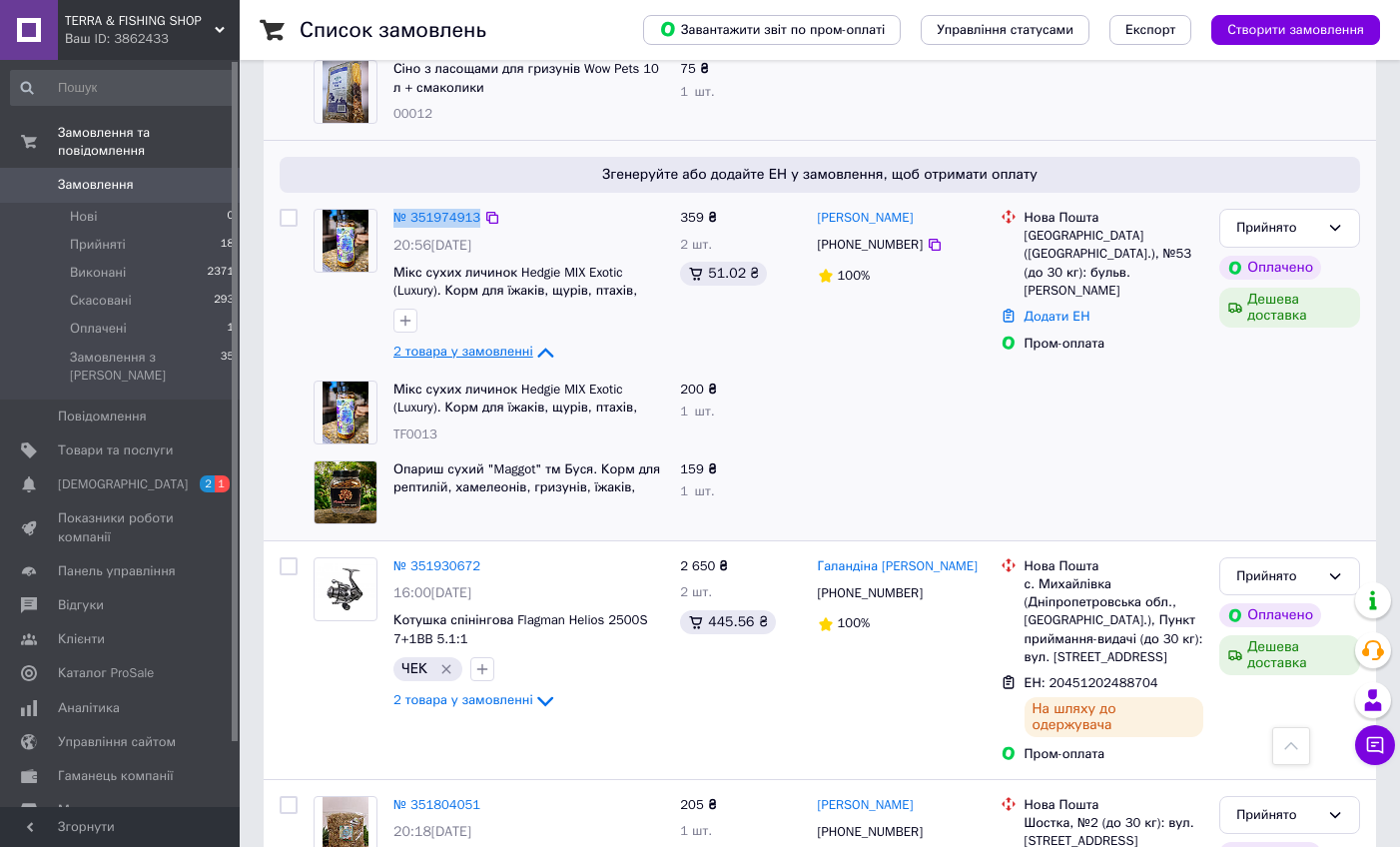 copy on "№ 351974913" 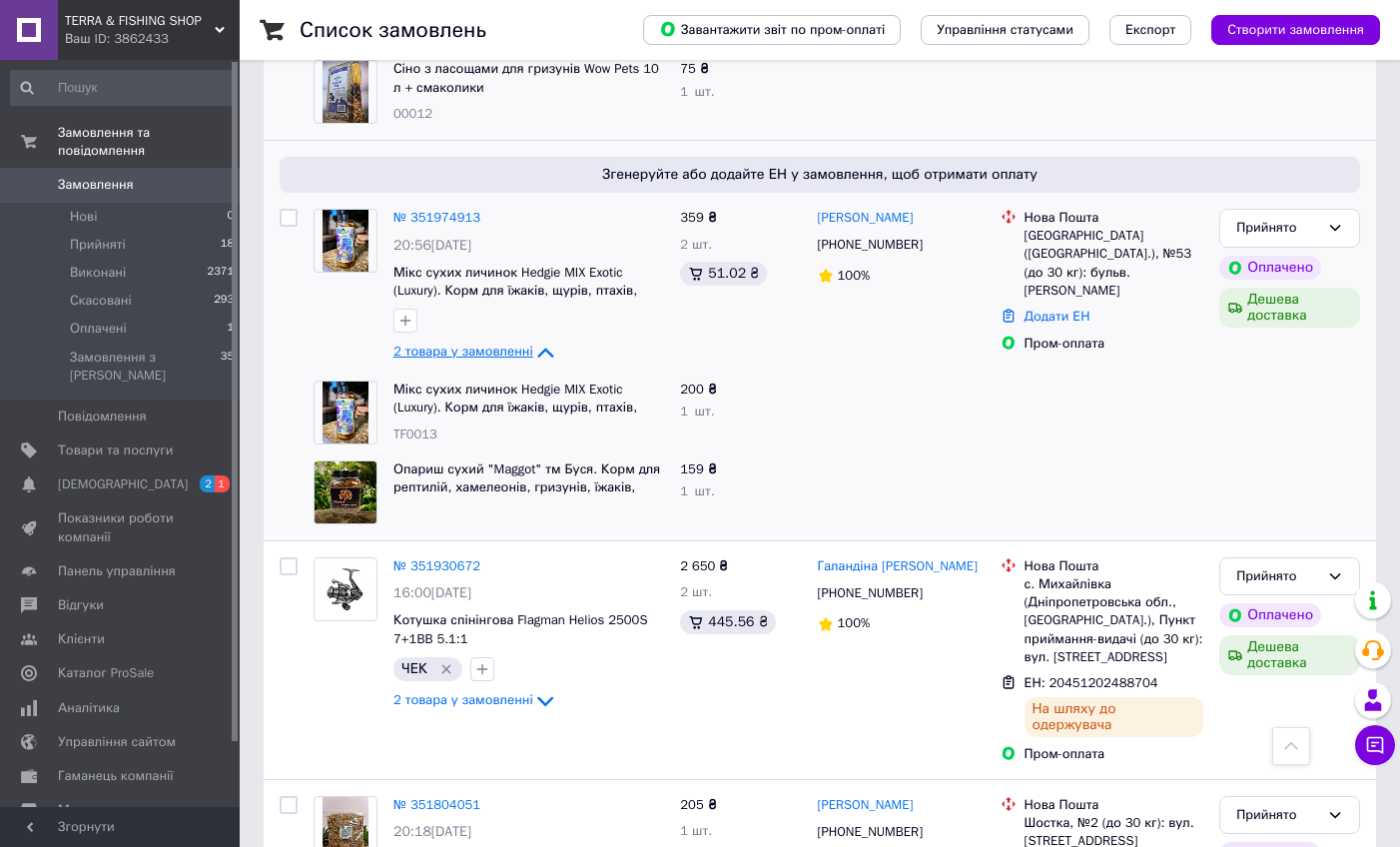 click at bounding box center (901, 413) 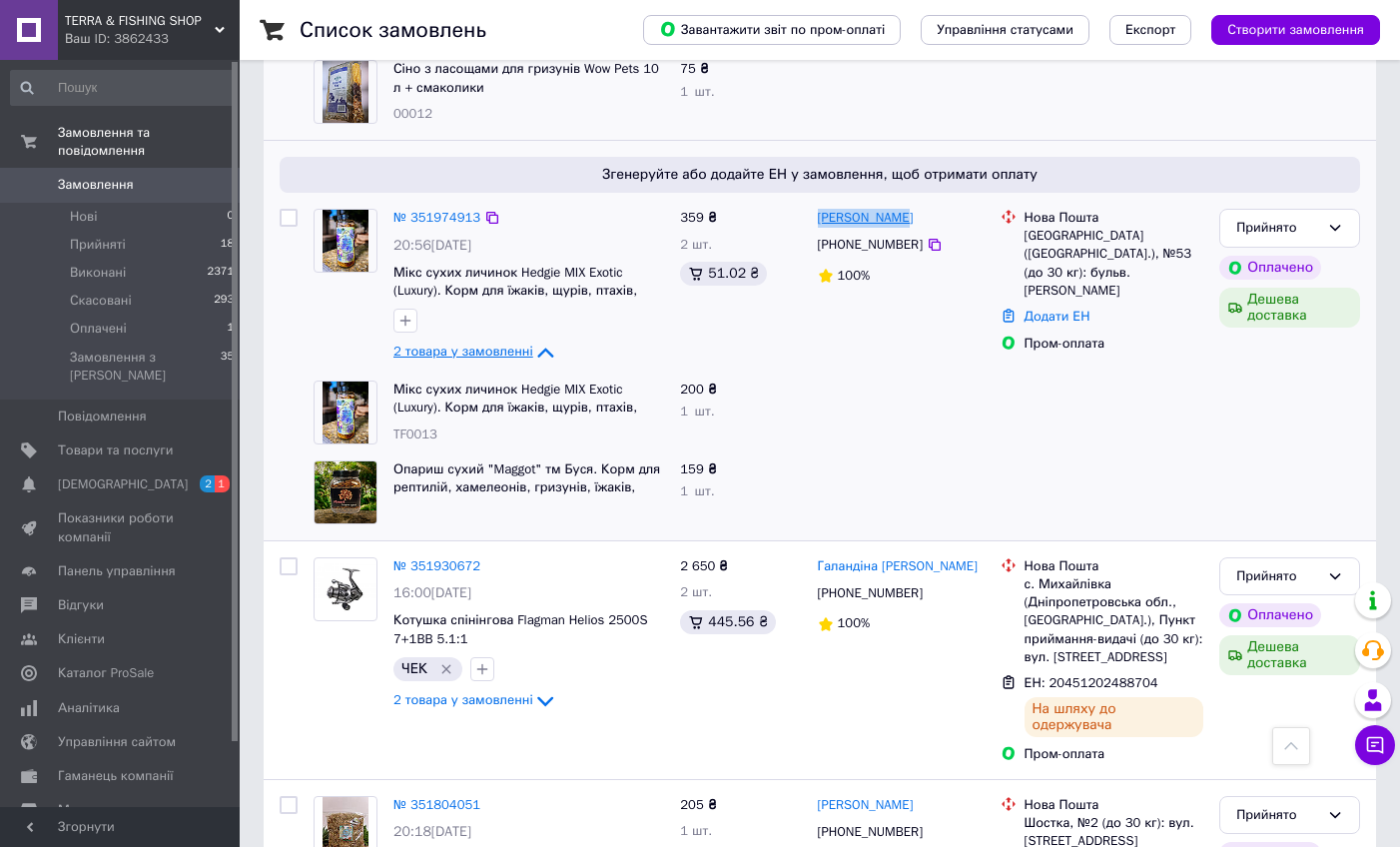 drag, startPoint x: 910, startPoint y: 178, endPoint x: 819, endPoint y: 197, distance: 92.96236 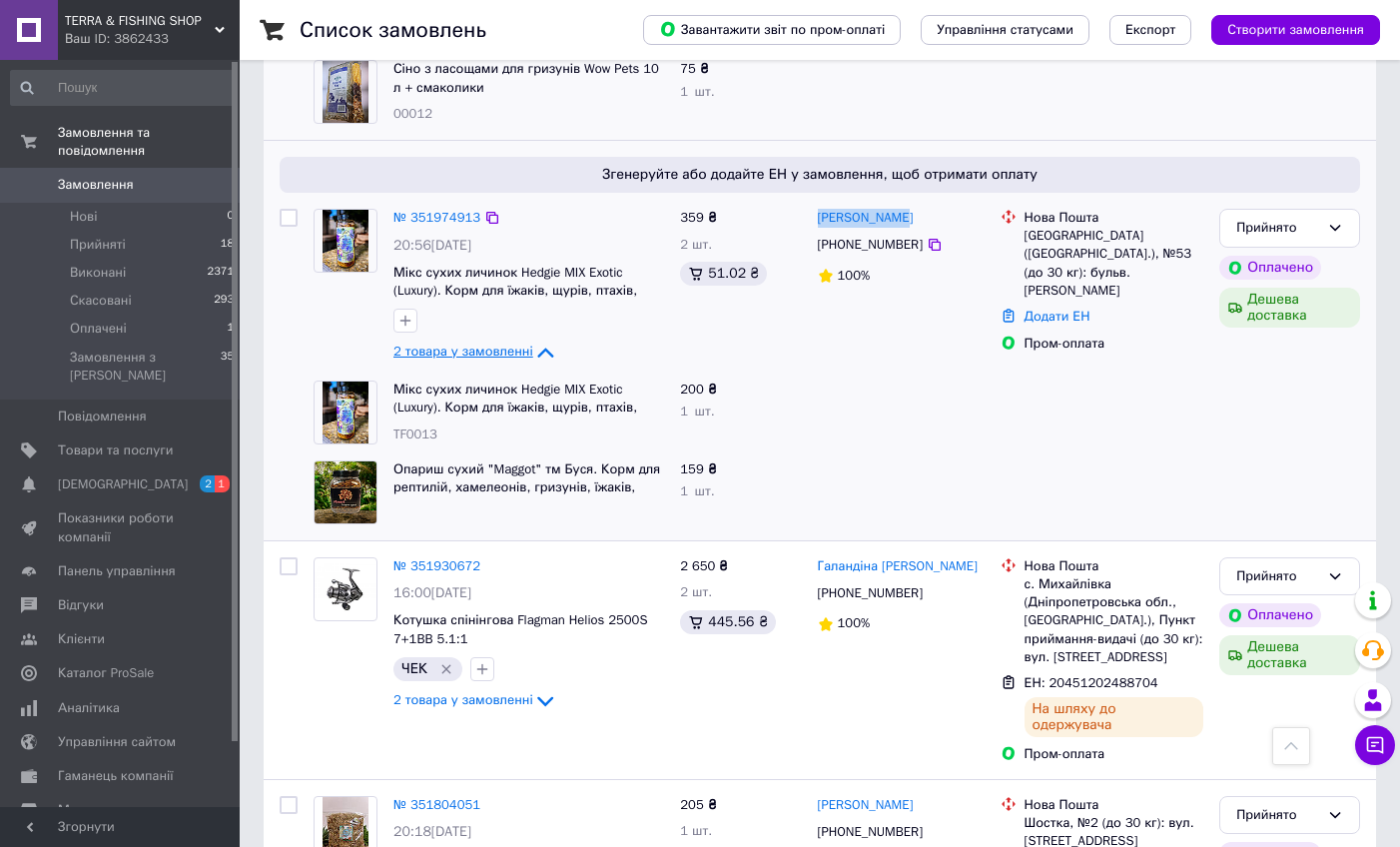 click on "[PERSON_NAME]" at bounding box center [901, 218] 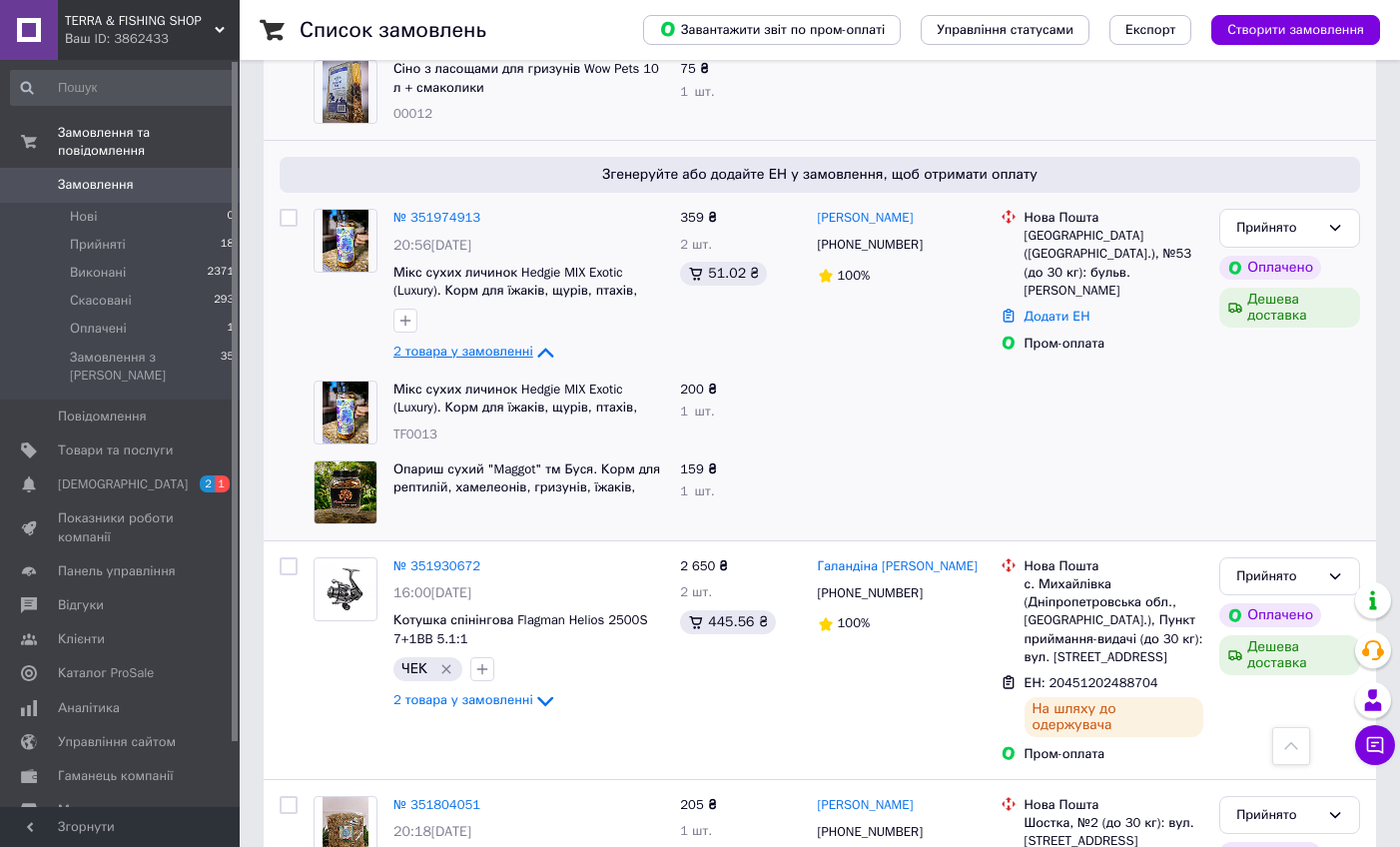 click at bounding box center [901, 492] 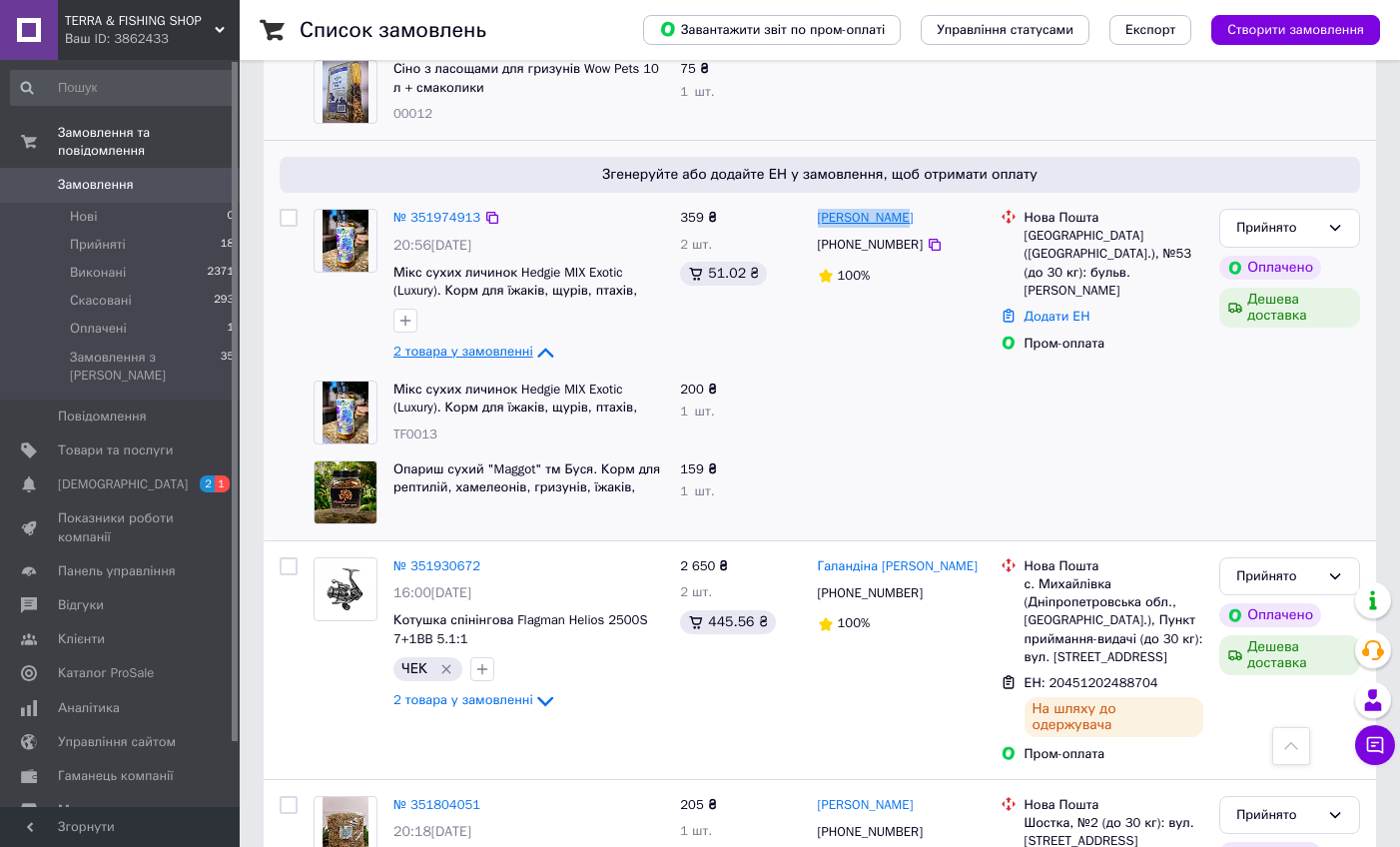 drag, startPoint x: 914, startPoint y: 175, endPoint x: 820, endPoint y: 170, distance: 94.13288 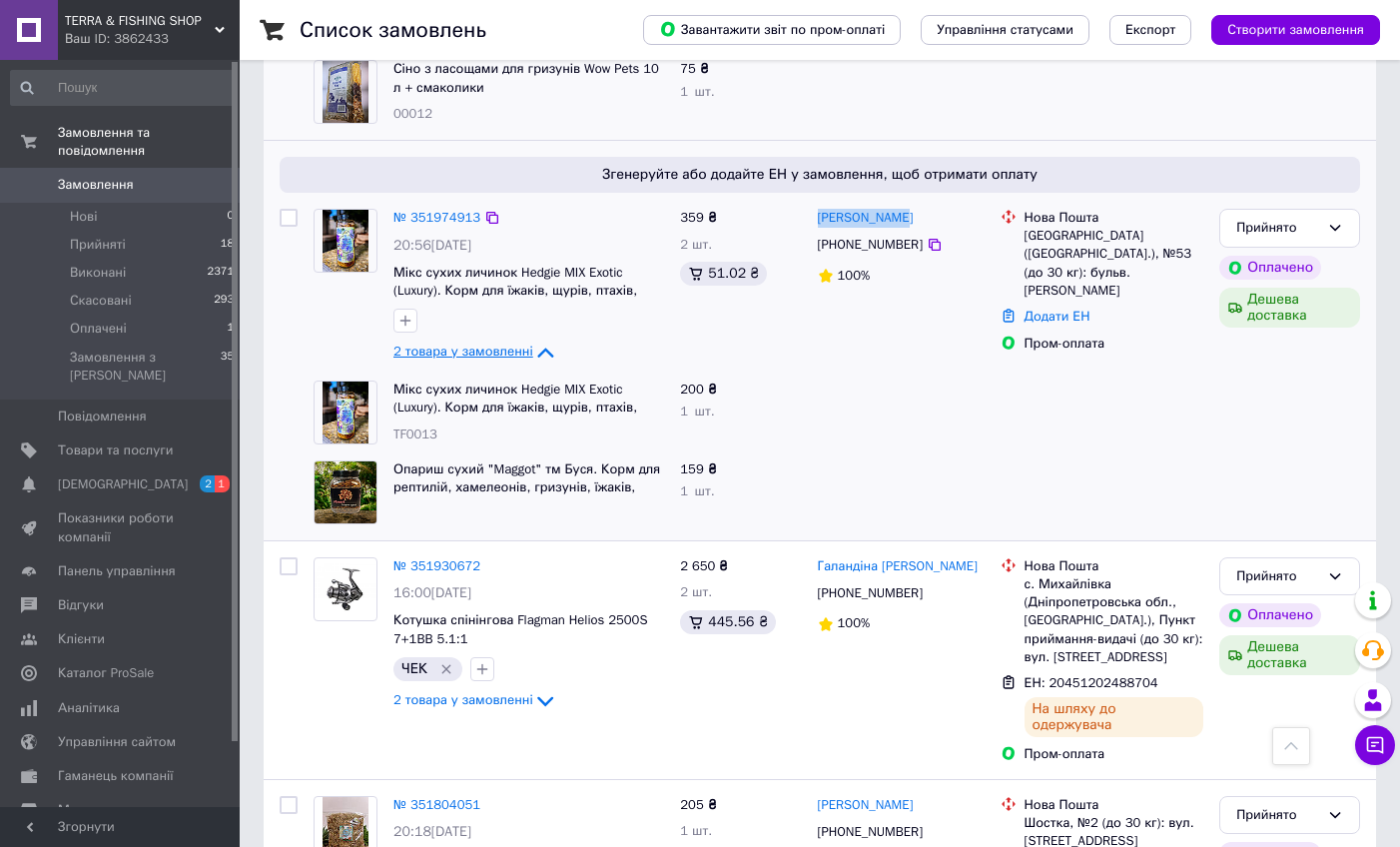 copy on "[PERSON_NAME]" 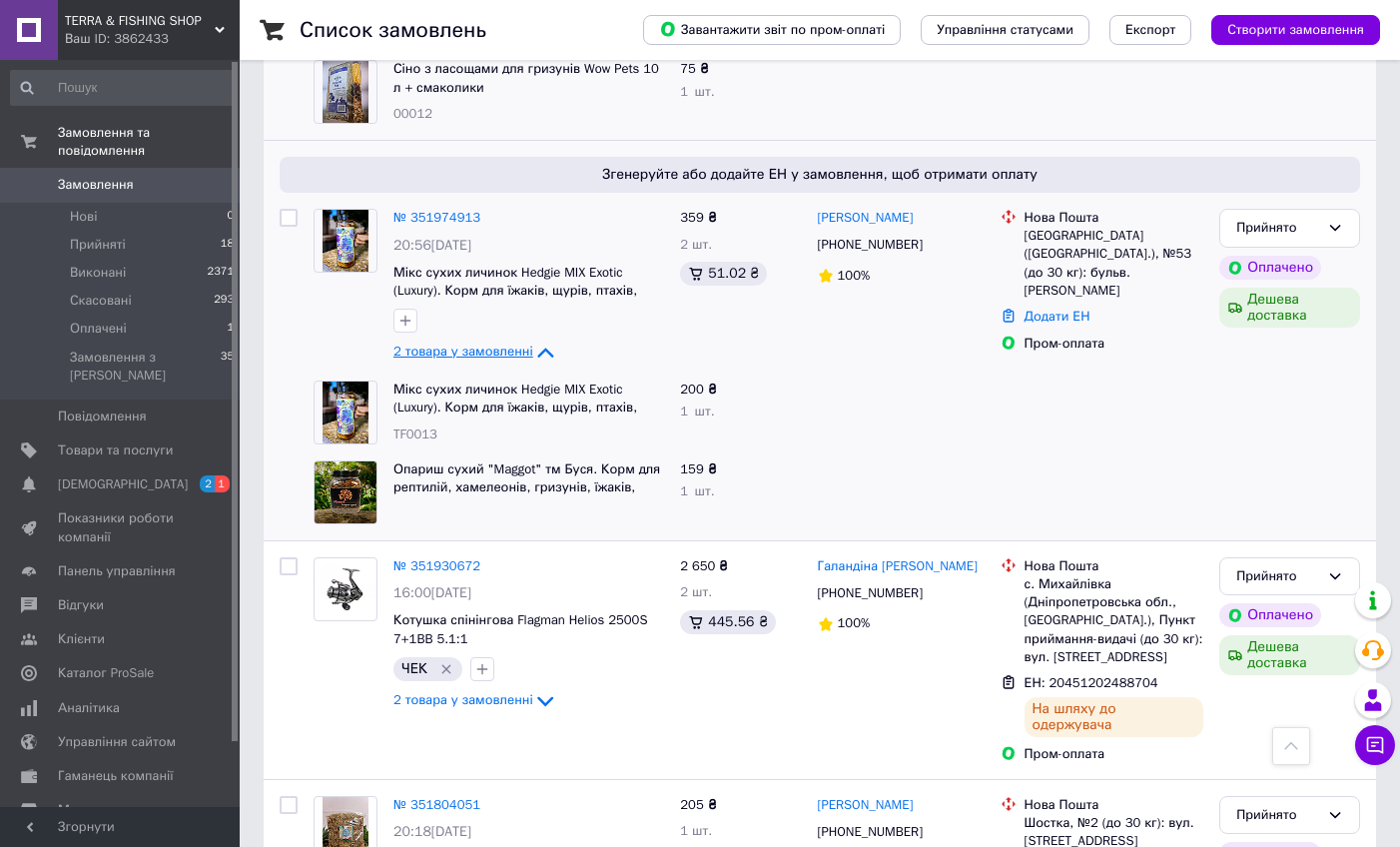 click 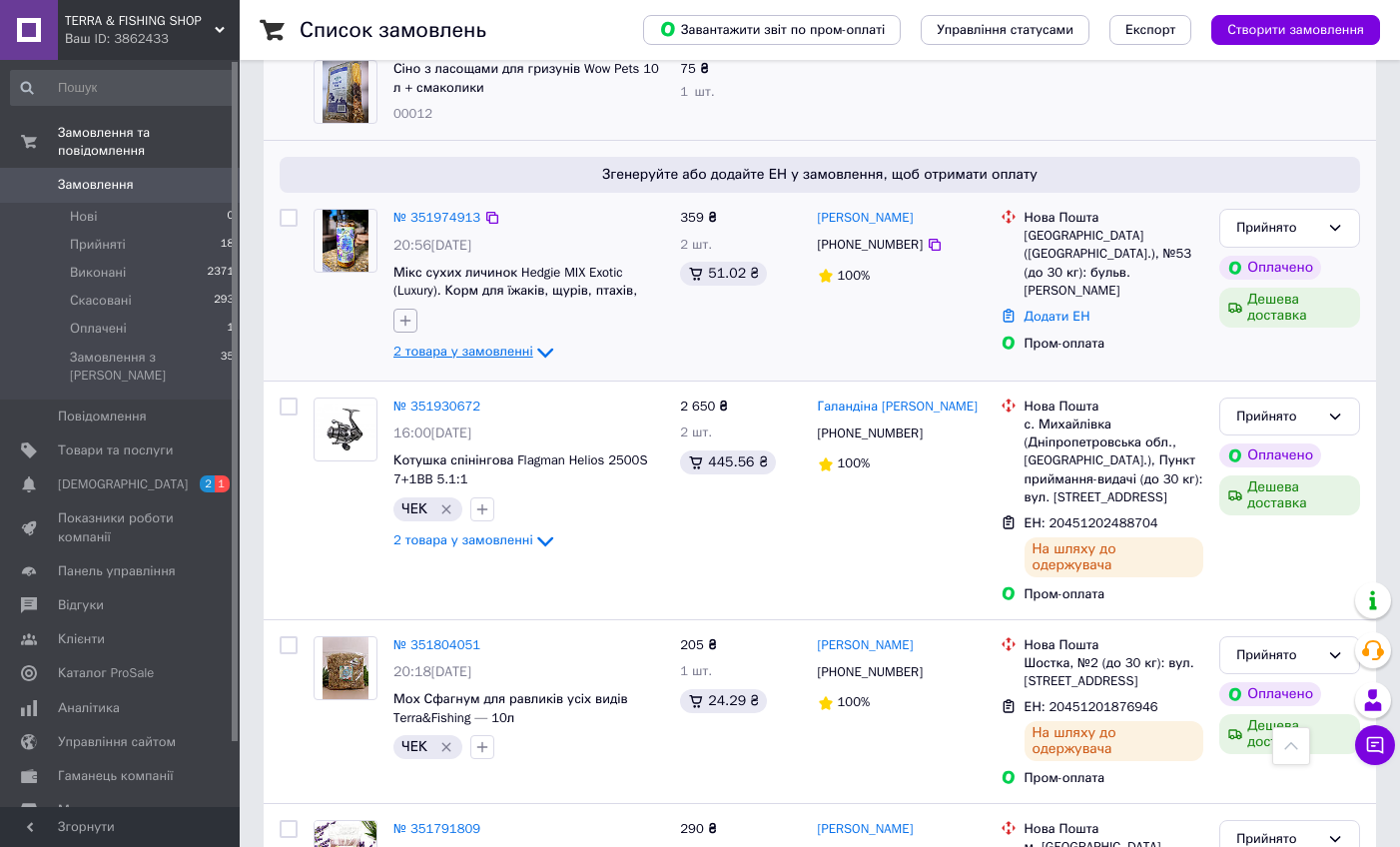 click 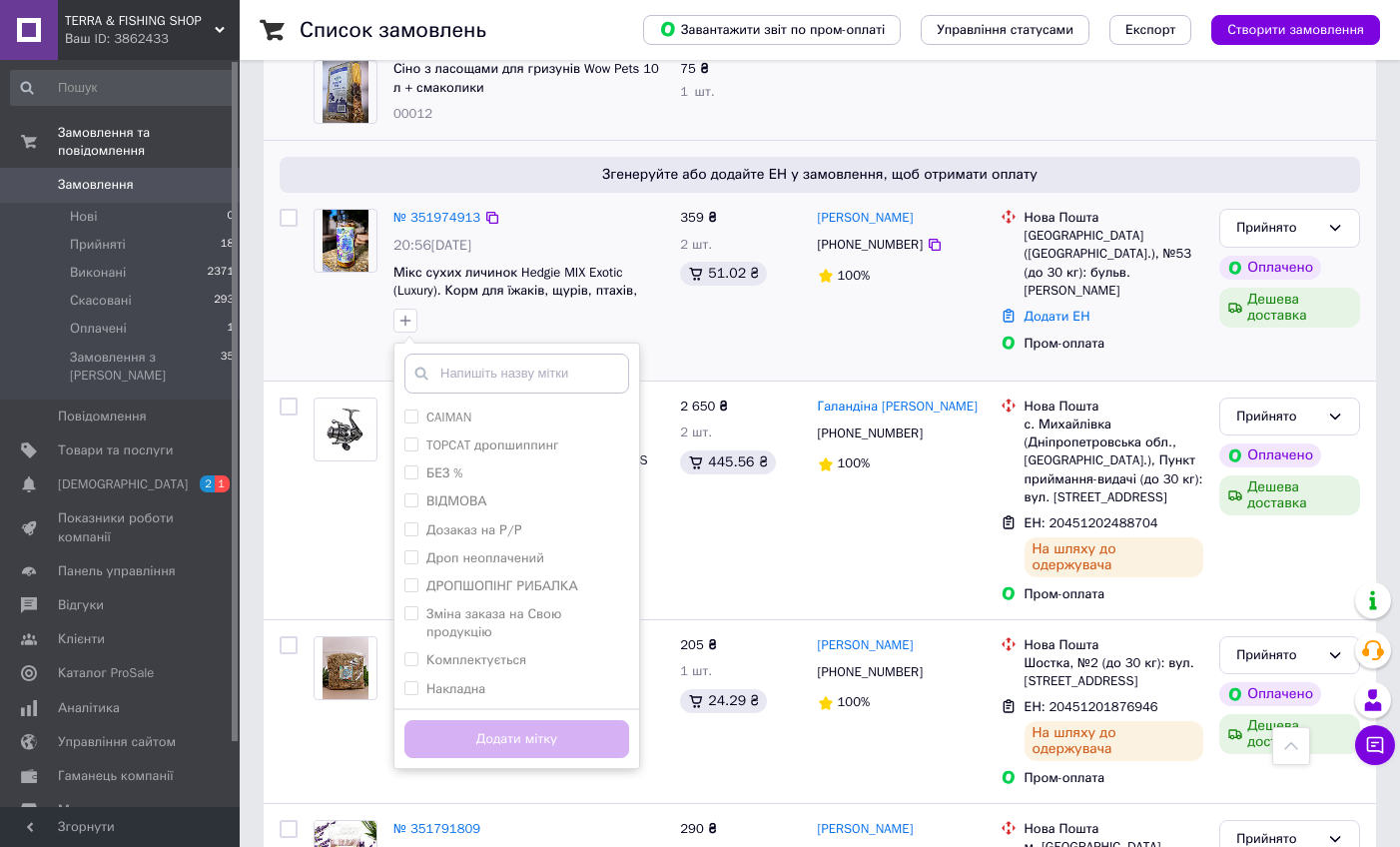 scroll, scrollTop: 264, scrollLeft: 0, axis: vertical 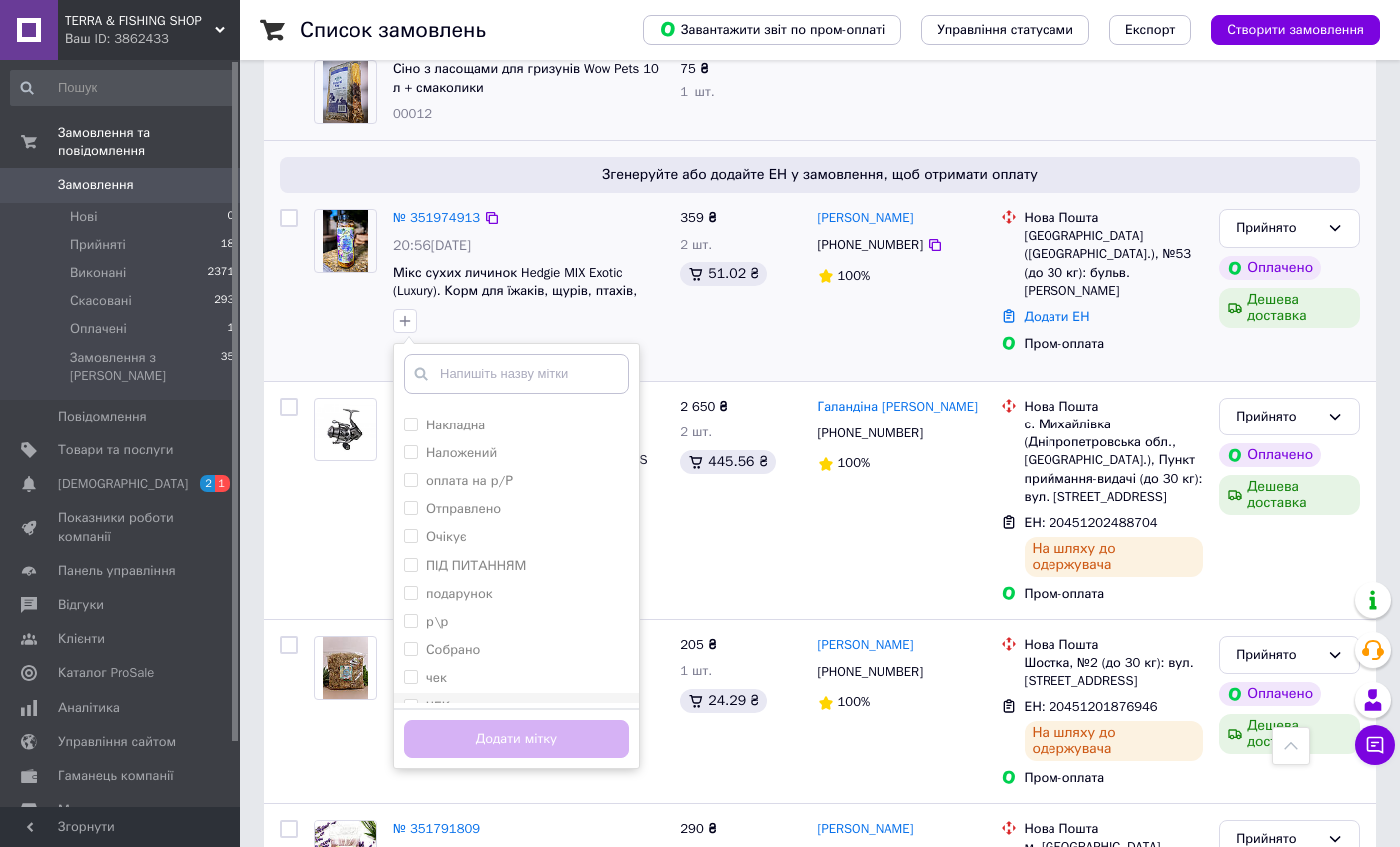 click on "ЧЕК" at bounding box center [410, 705] 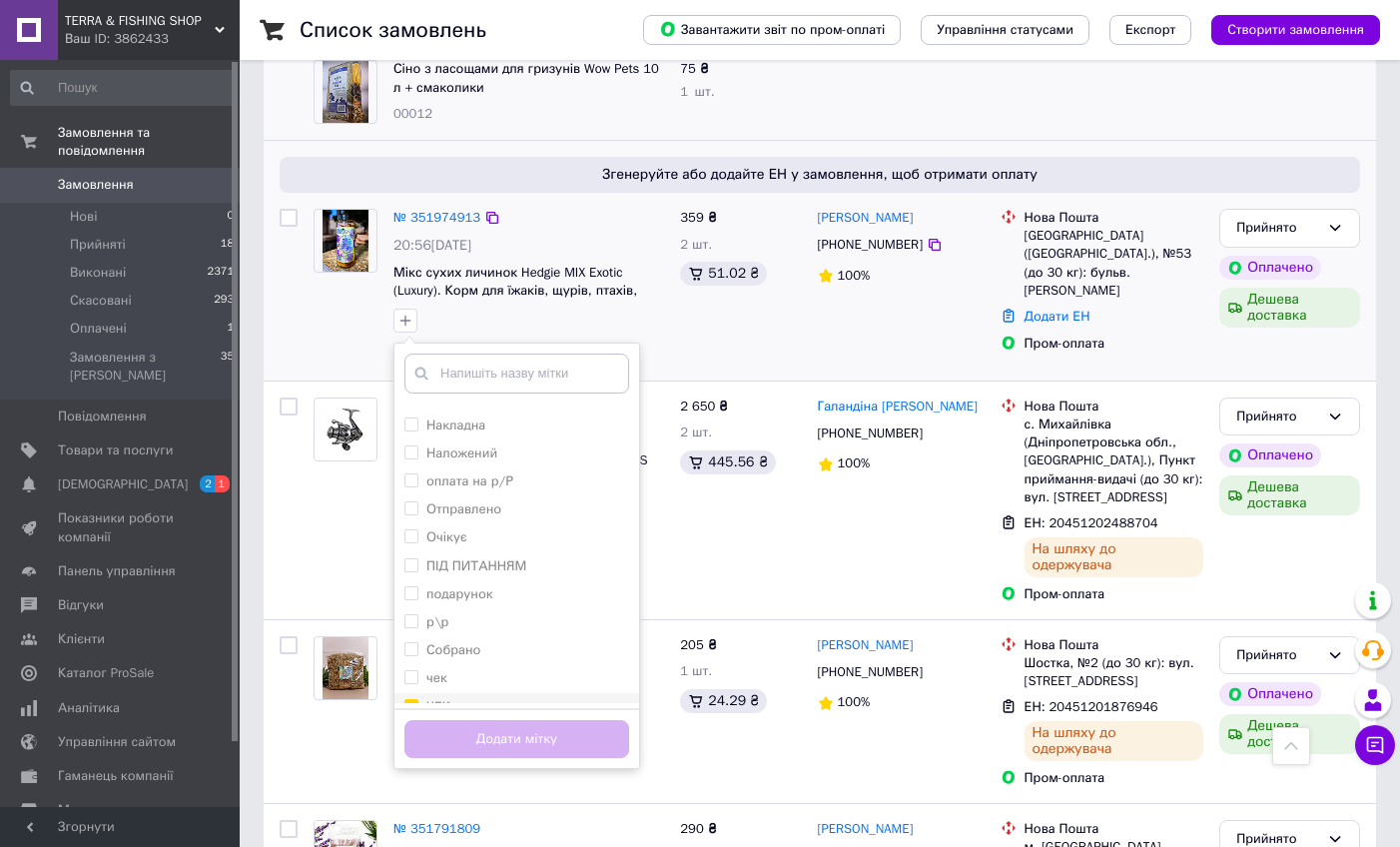 checkbox on "true" 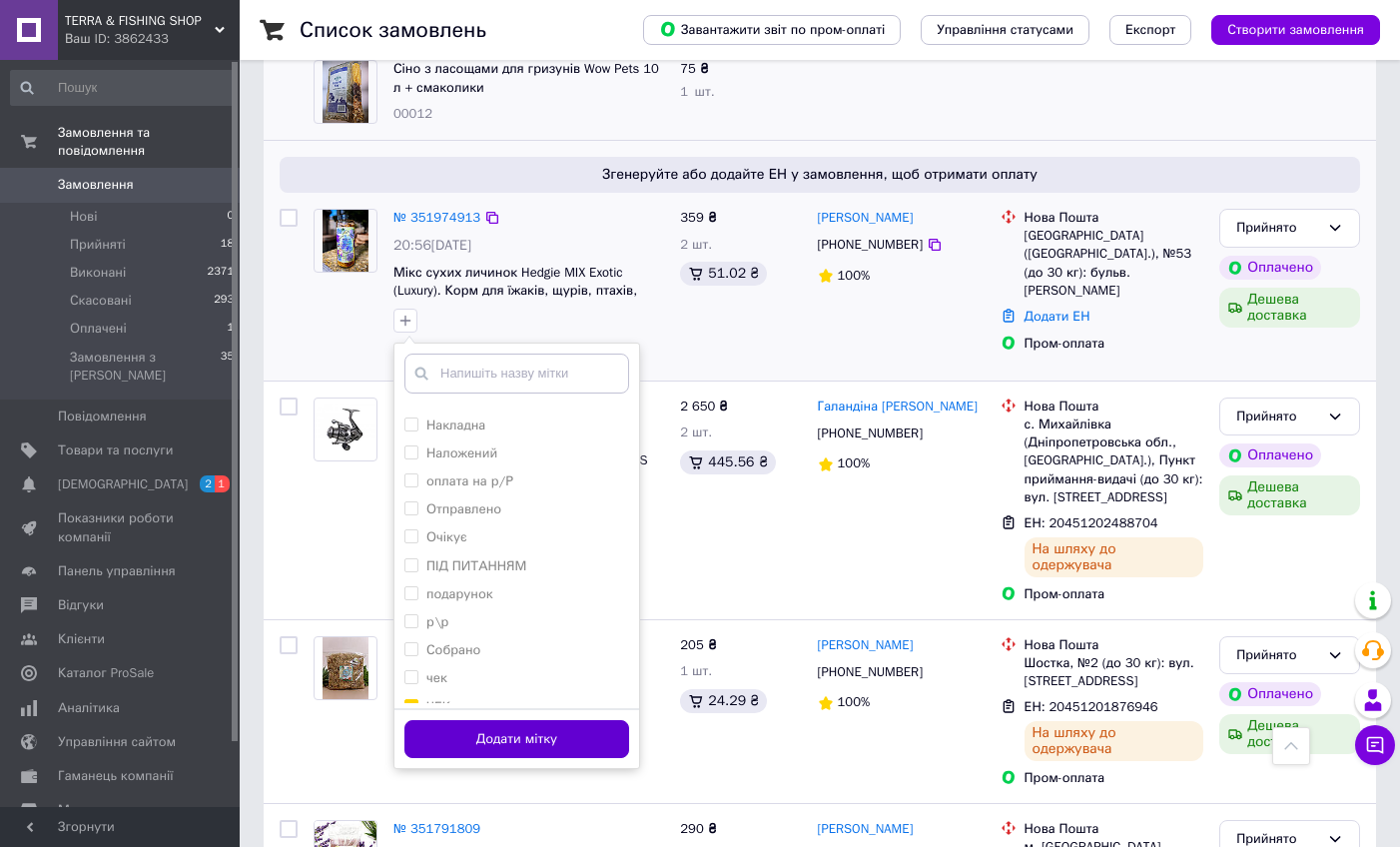 click on "Додати мітку" at bounding box center [516, 739] 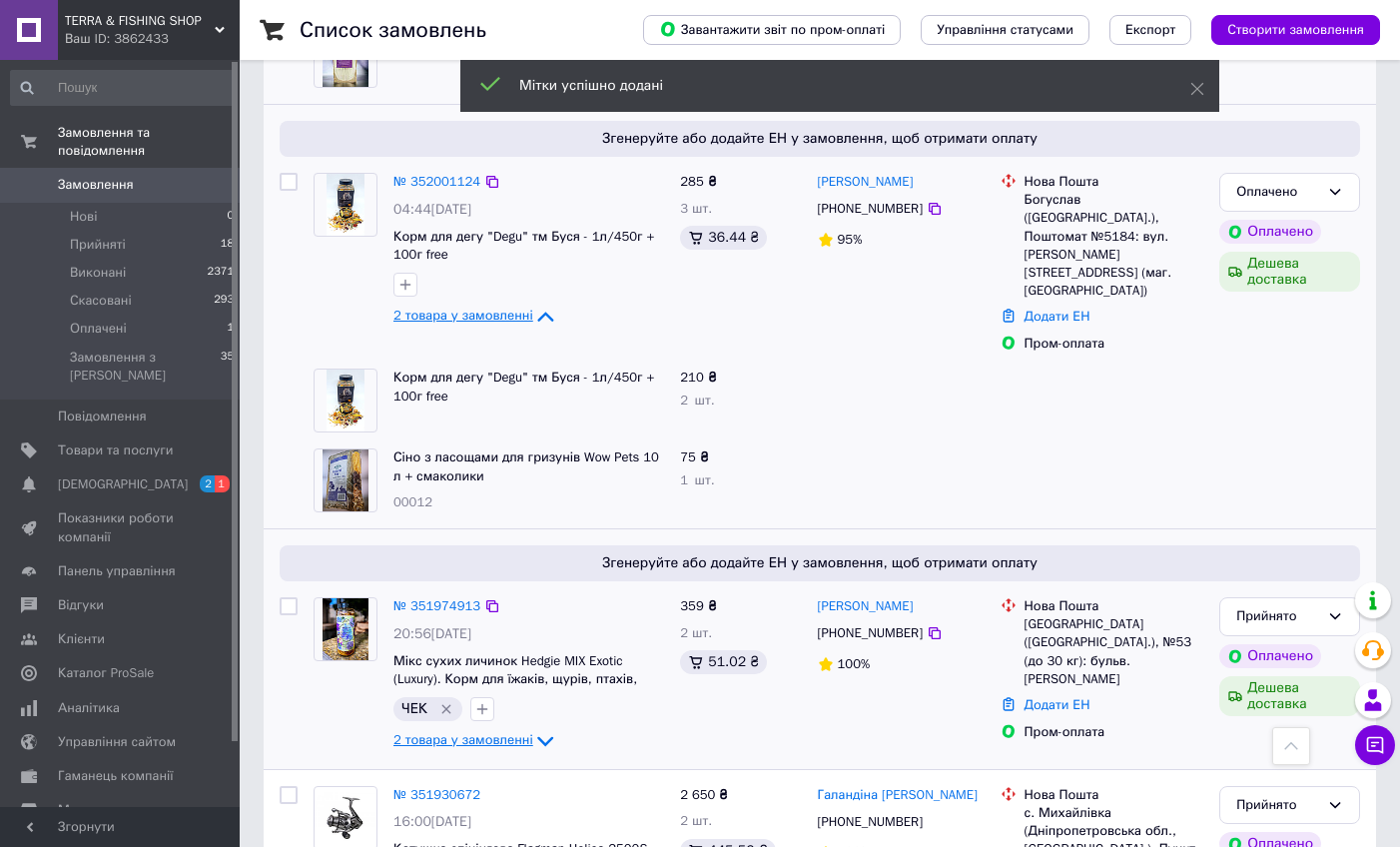 scroll, scrollTop: 893, scrollLeft: 0, axis: vertical 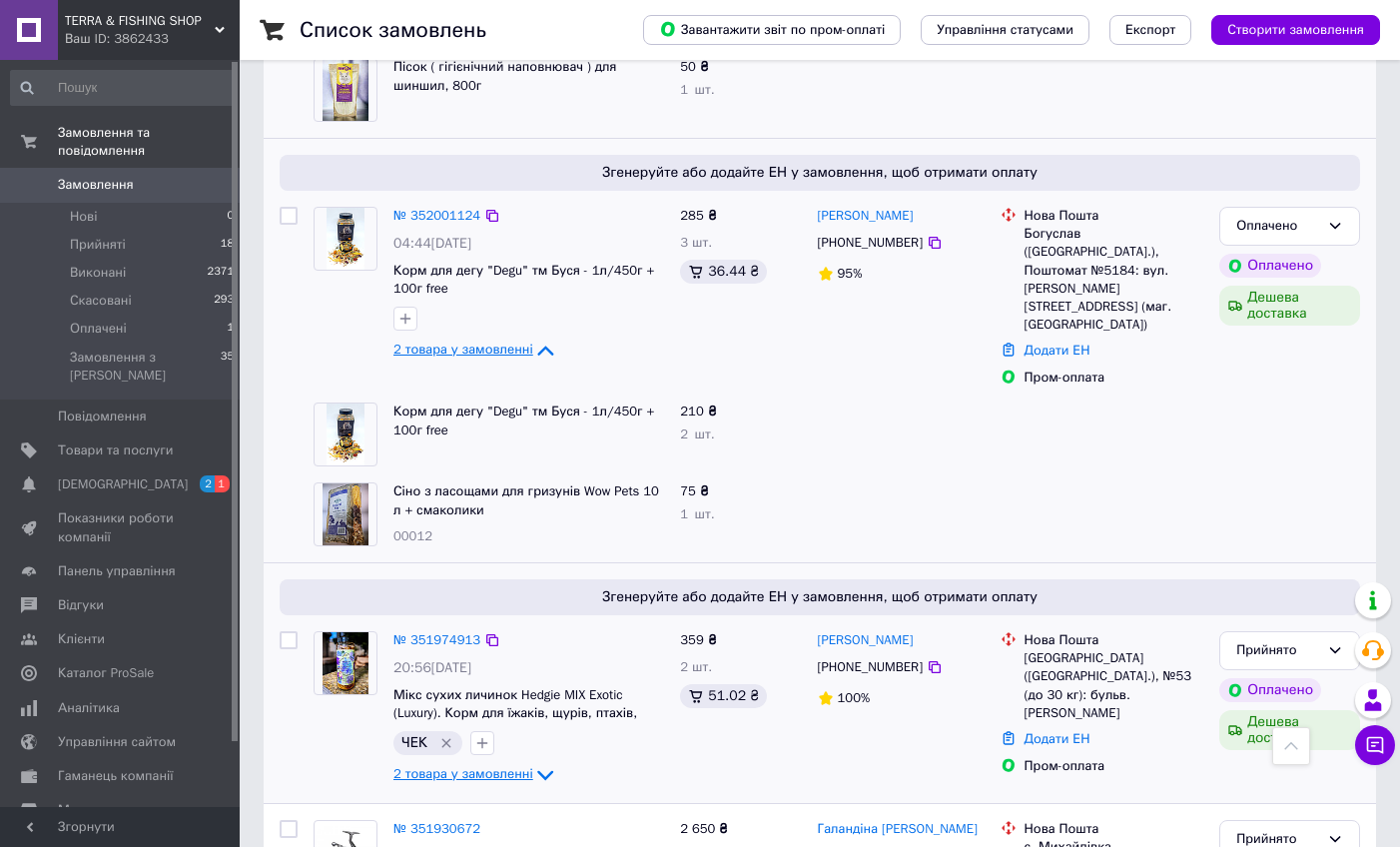 click at bounding box center [901, 514] 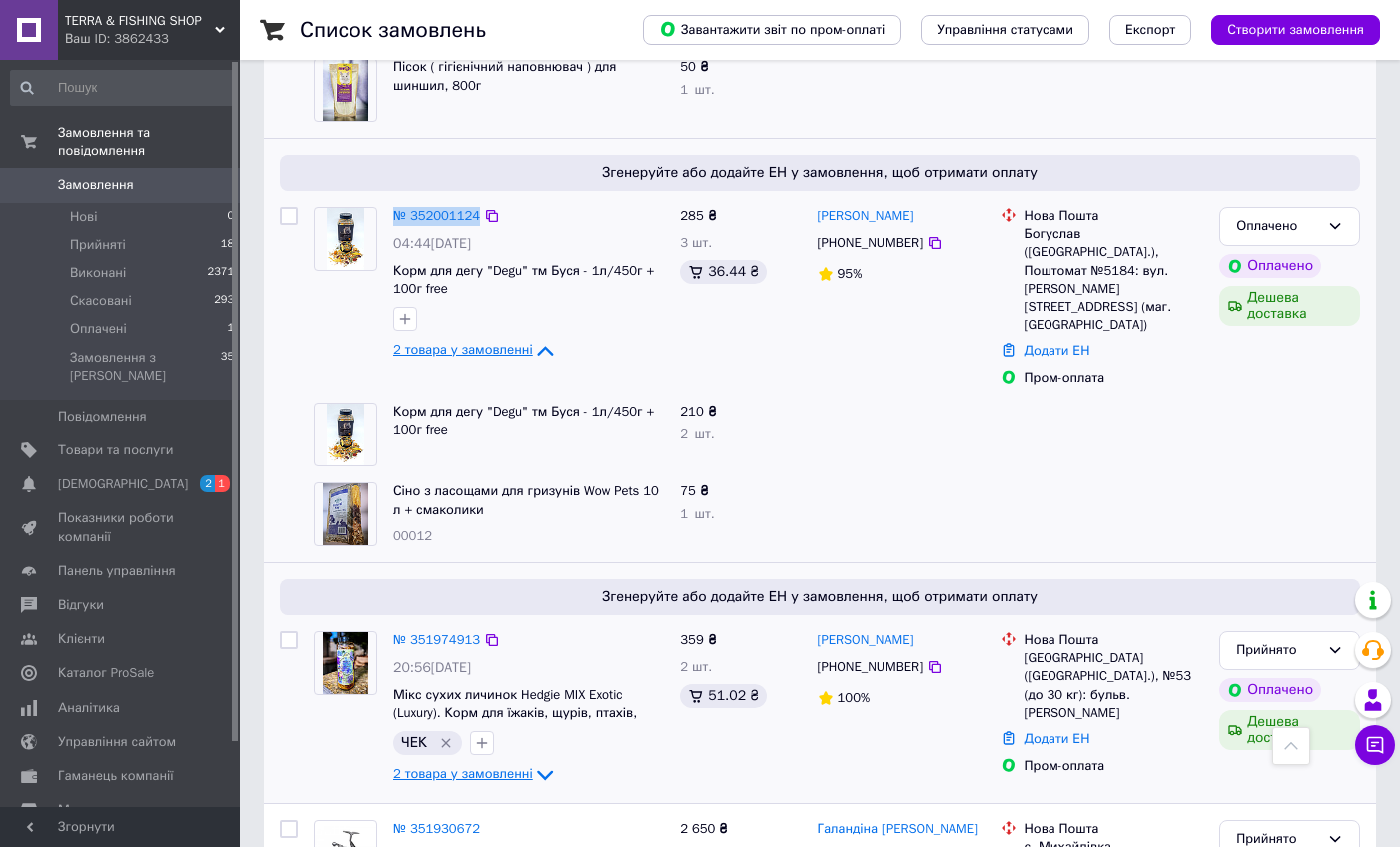 drag, startPoint x: 519, startPoint y: 195, endPoint x: 391, endPoint y: 193, distance: 128.01562 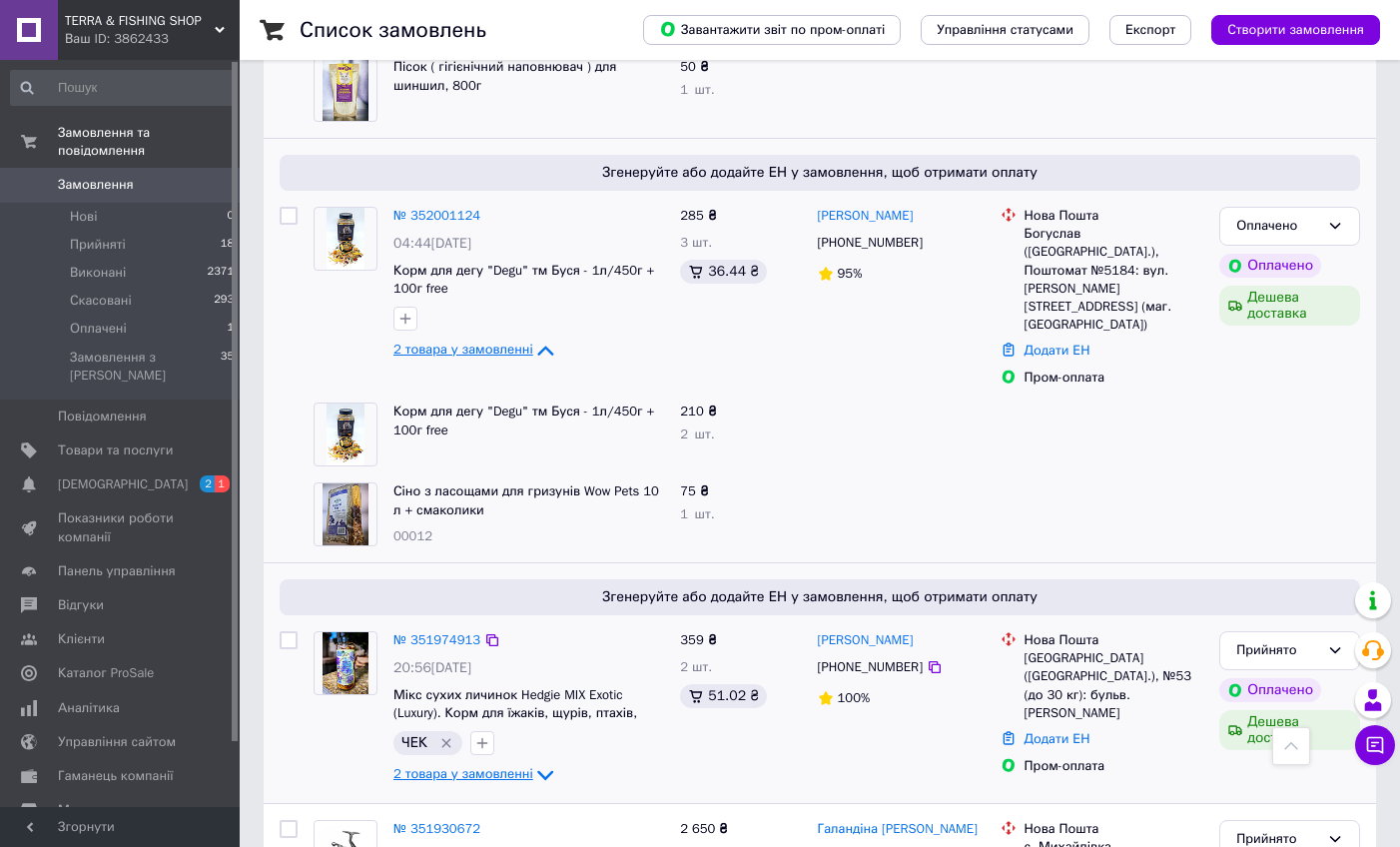 click at bounding box center (901, 514) 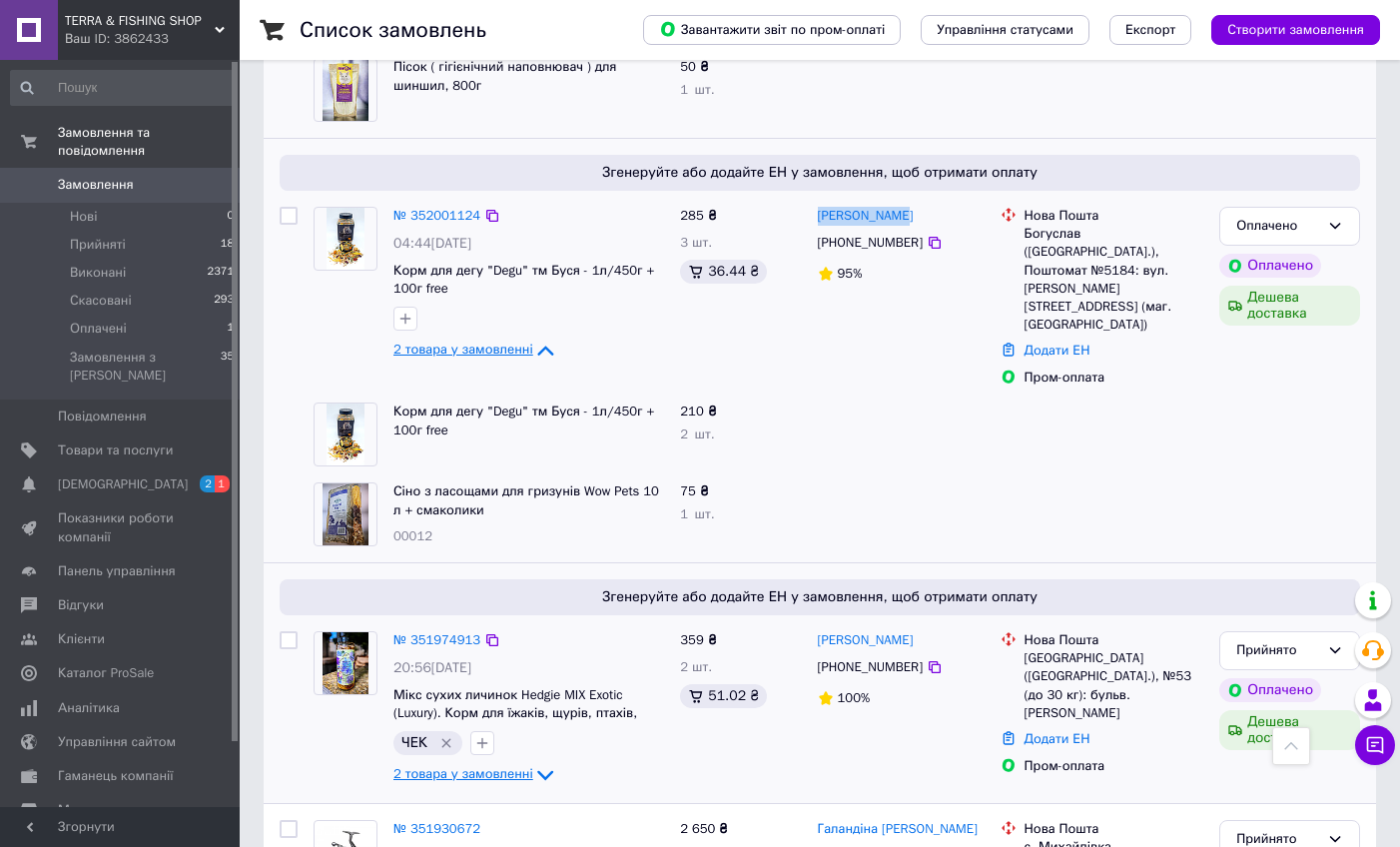 drag, startPoint x: 917, startPoint y: 203, endPoint x: 814, endPoint y: 272, distance: 123.9758 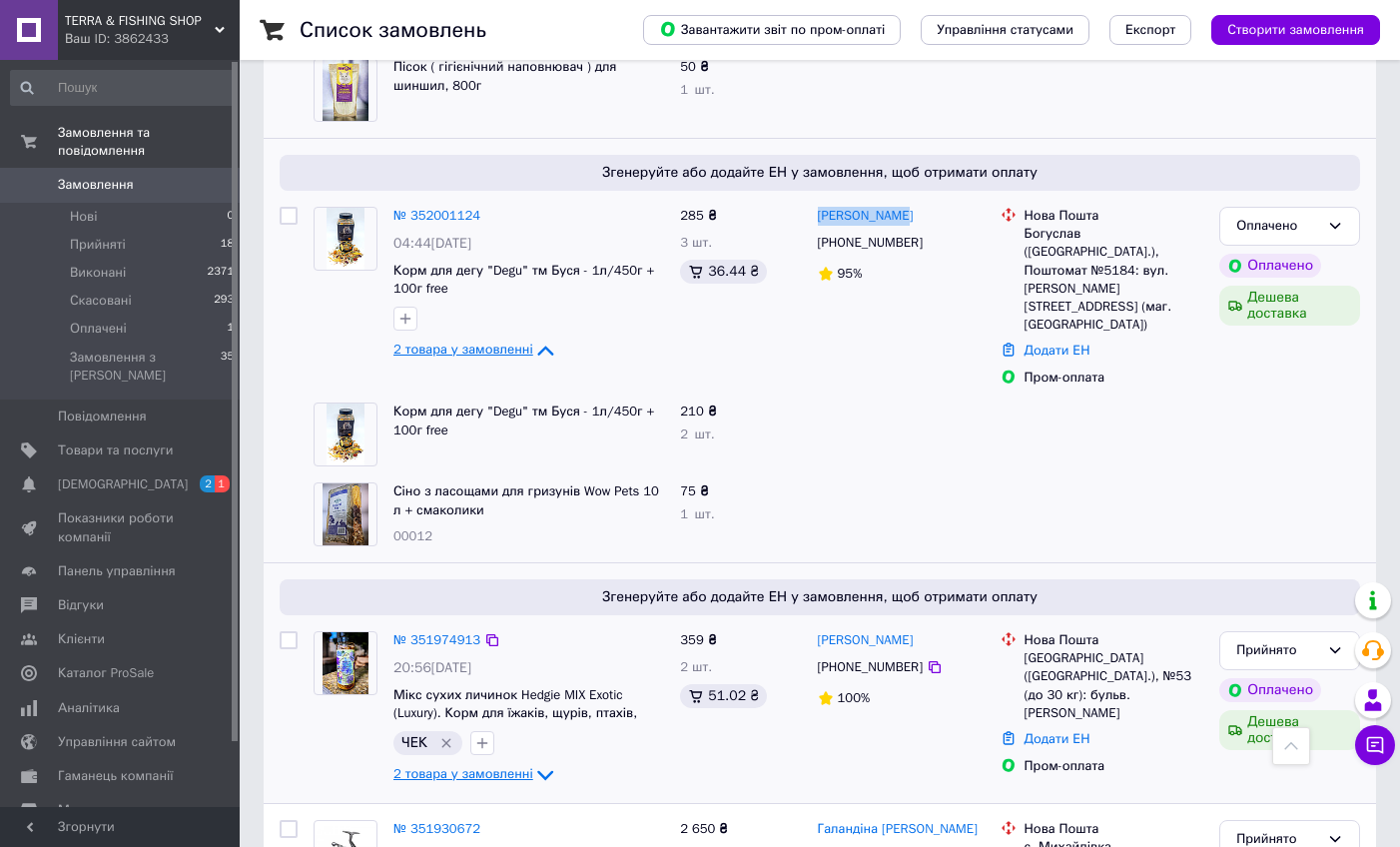 copy on "[PERSON_NAME]" 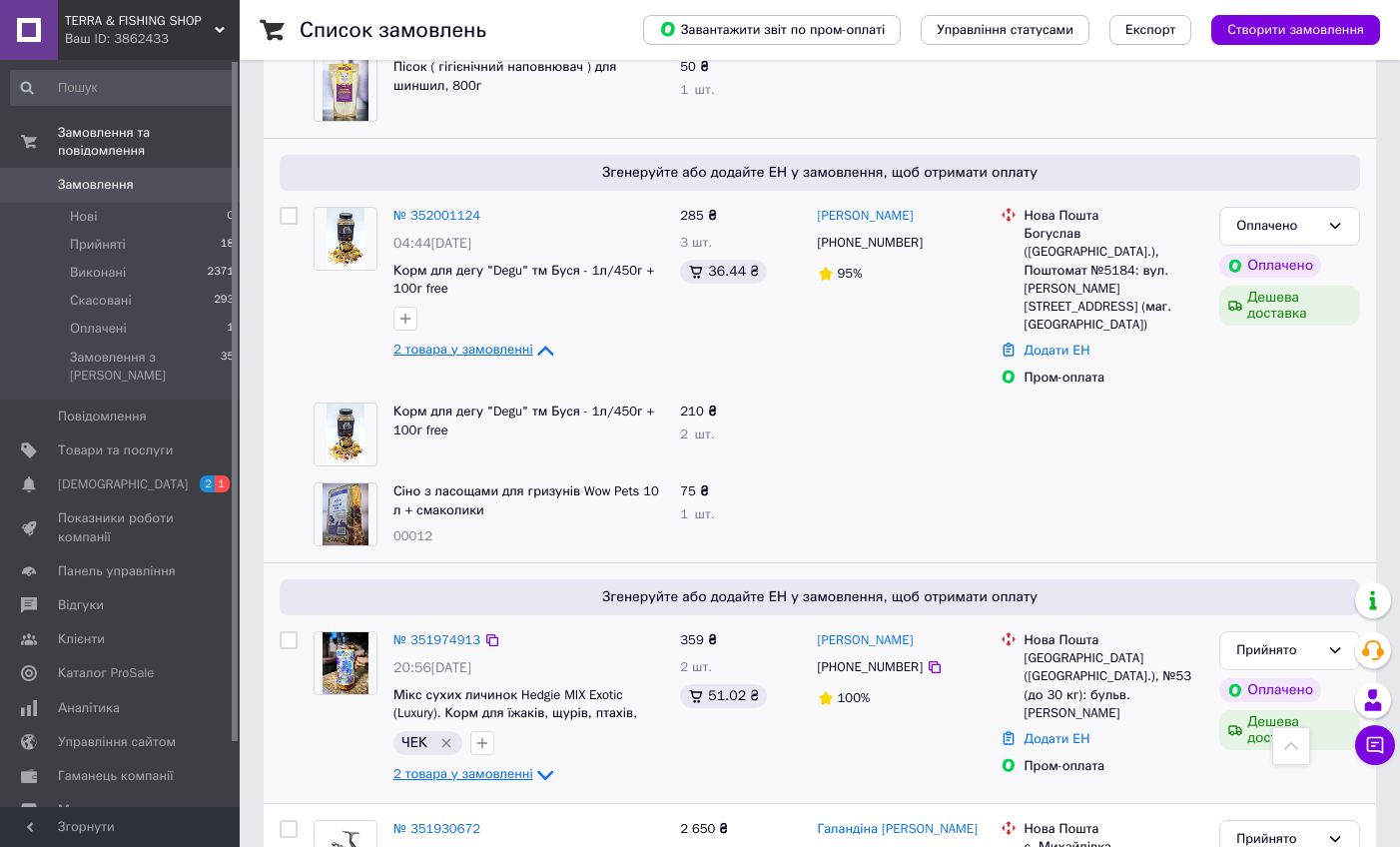 click at bounding box center (901, 434) 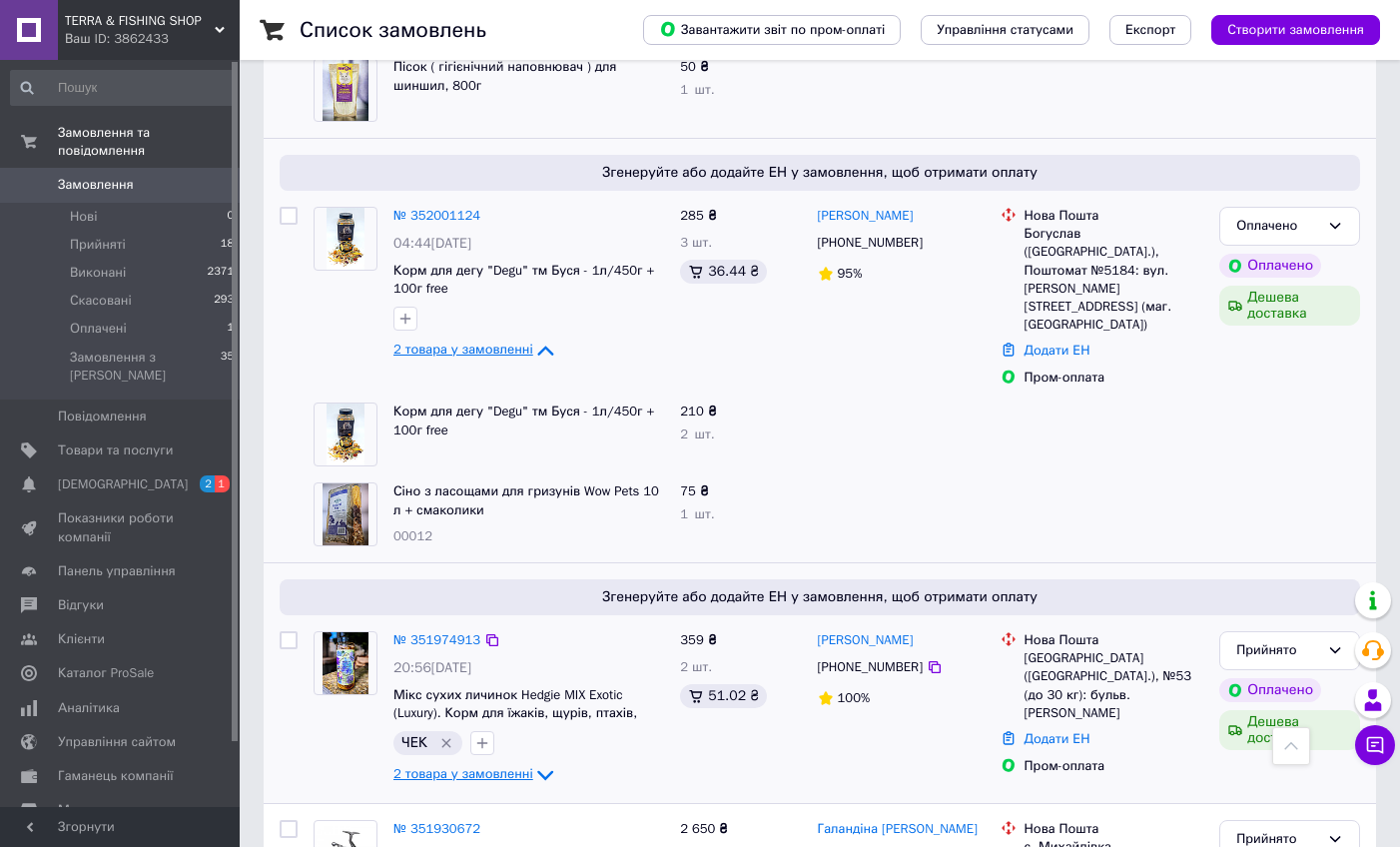 click 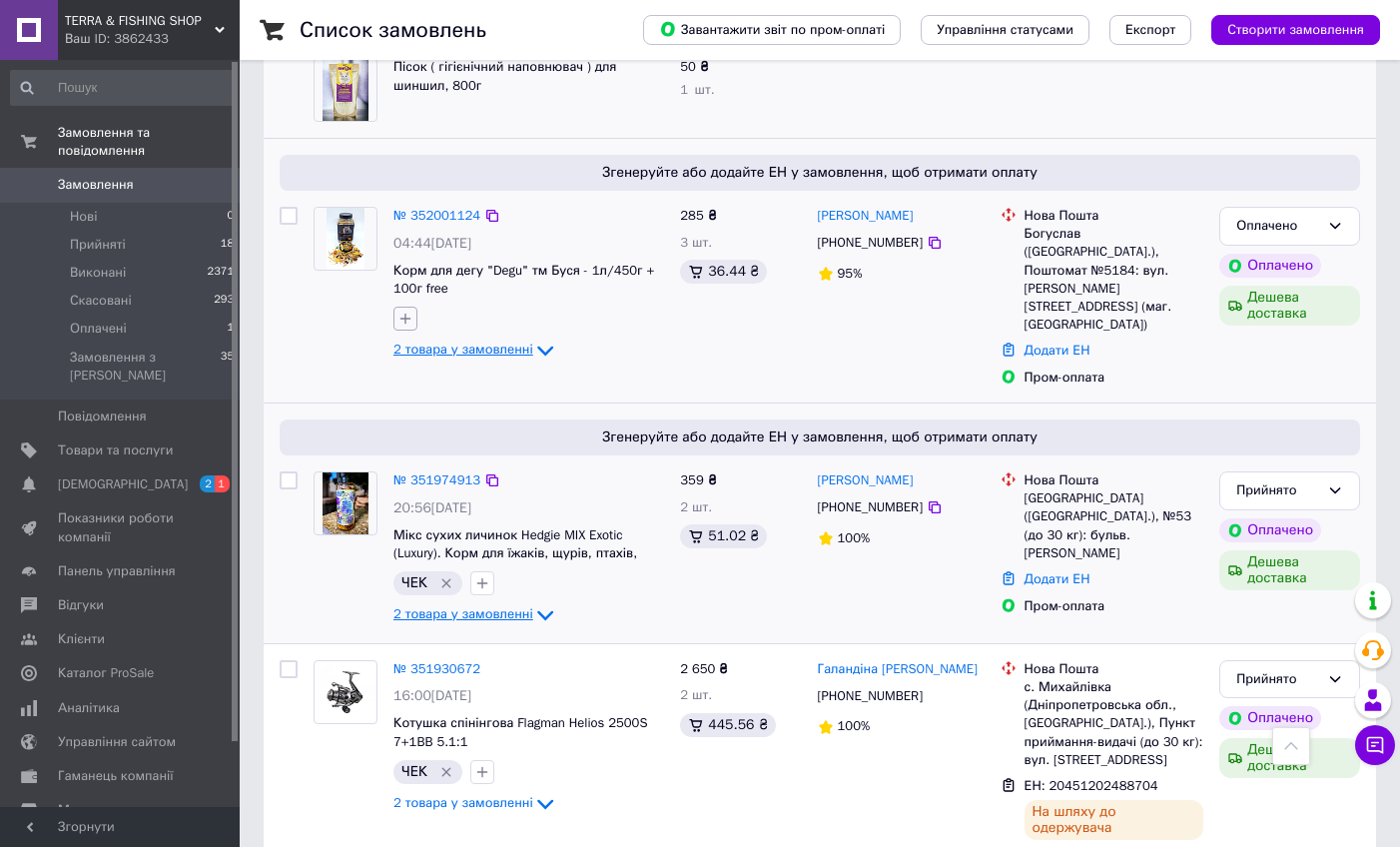 click 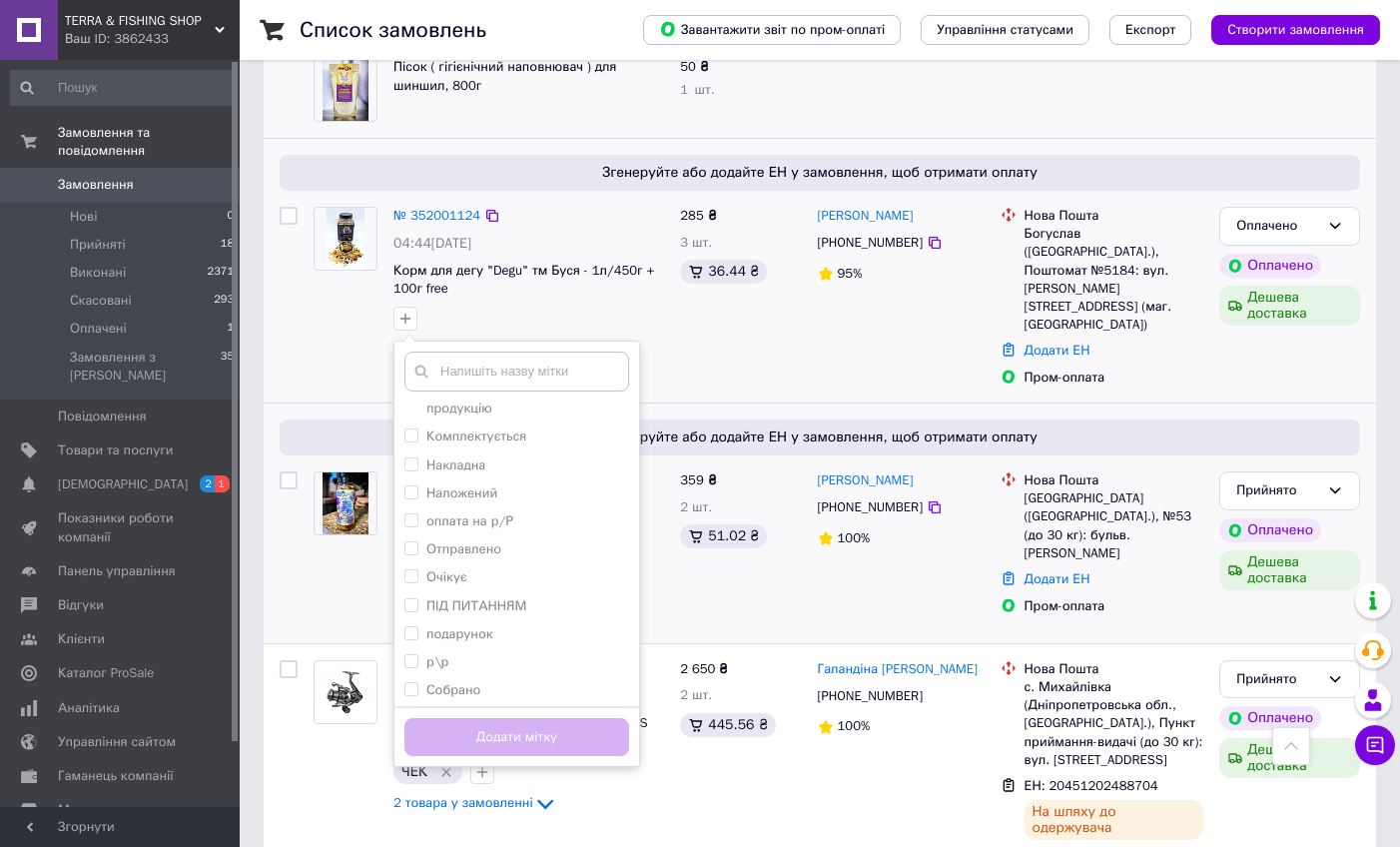 scroll, scrollTop: 264, scrollLeft: 0, axis: vertical 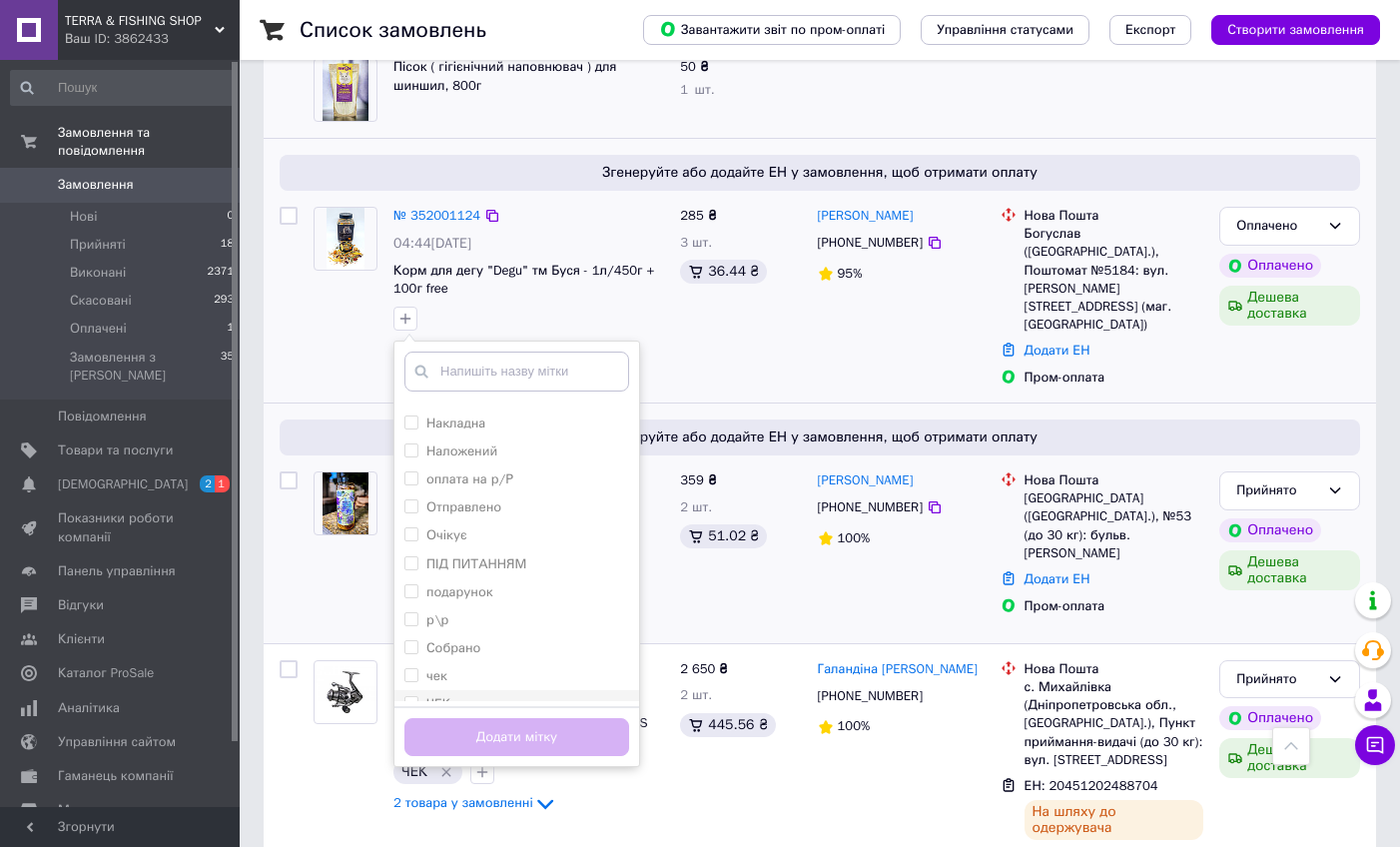 click on "ЧЕК" at bounding box center (410, 702) 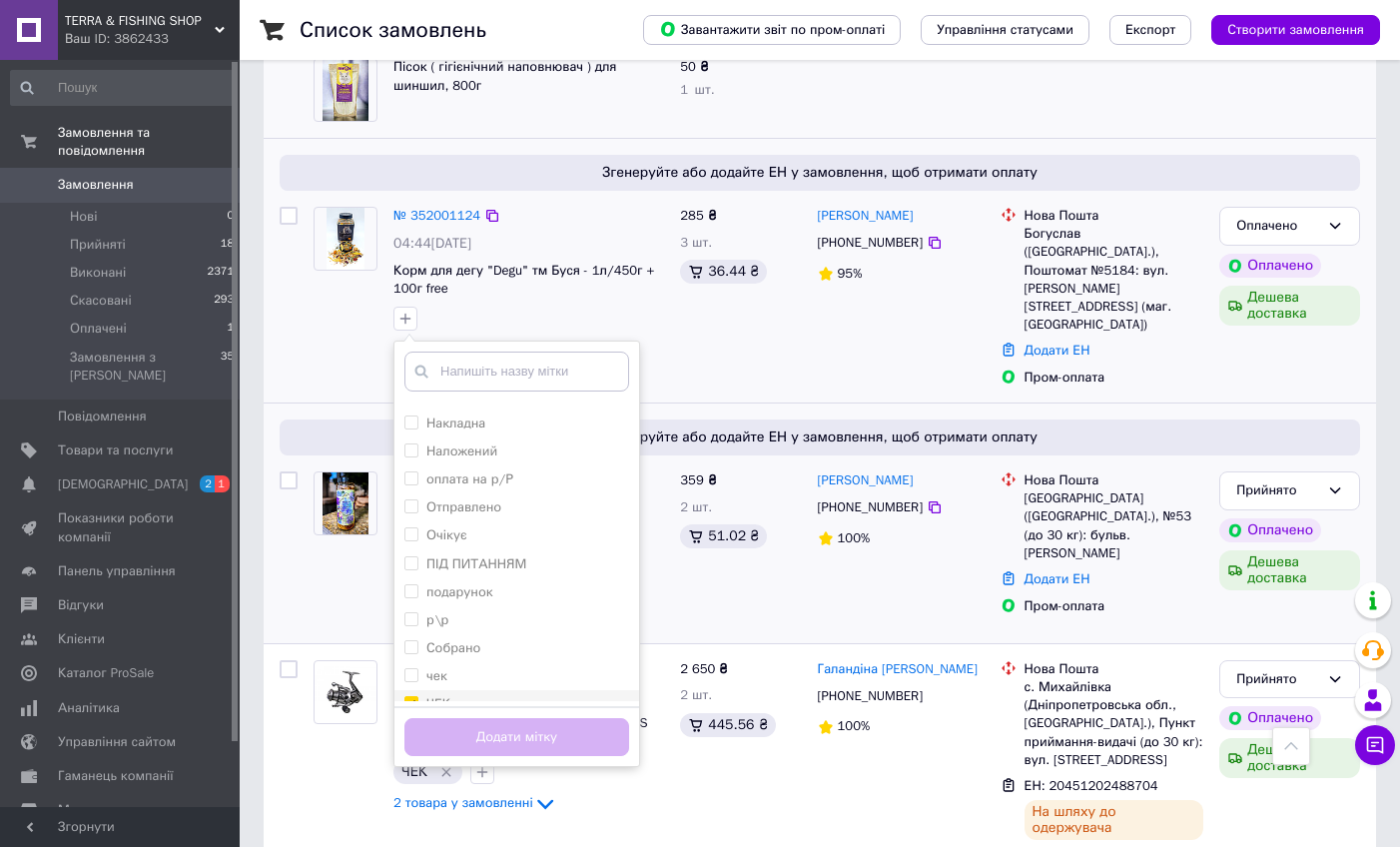 checkbox on "true" 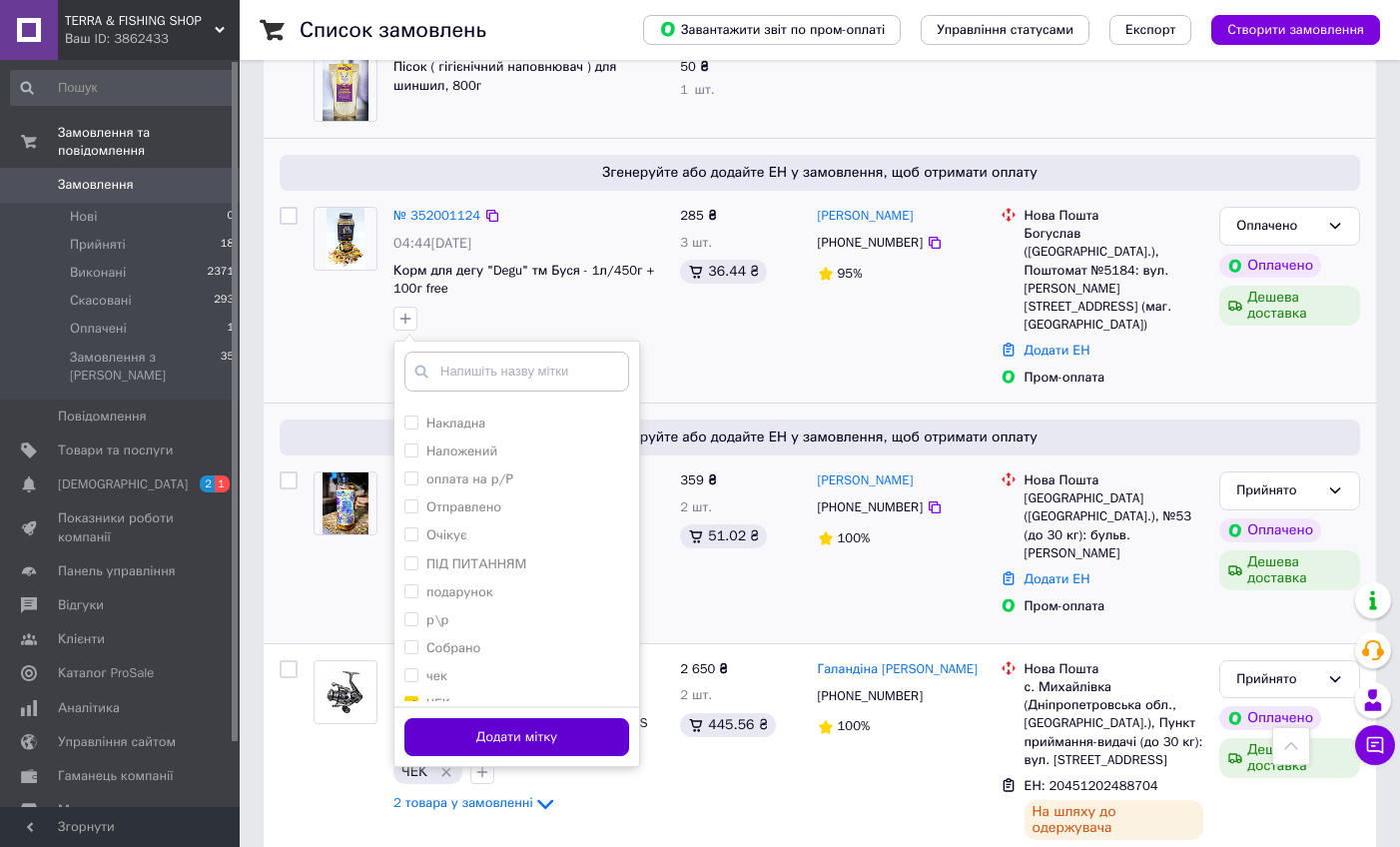 click on "Додати мітку" at bounding box center [516, 737] 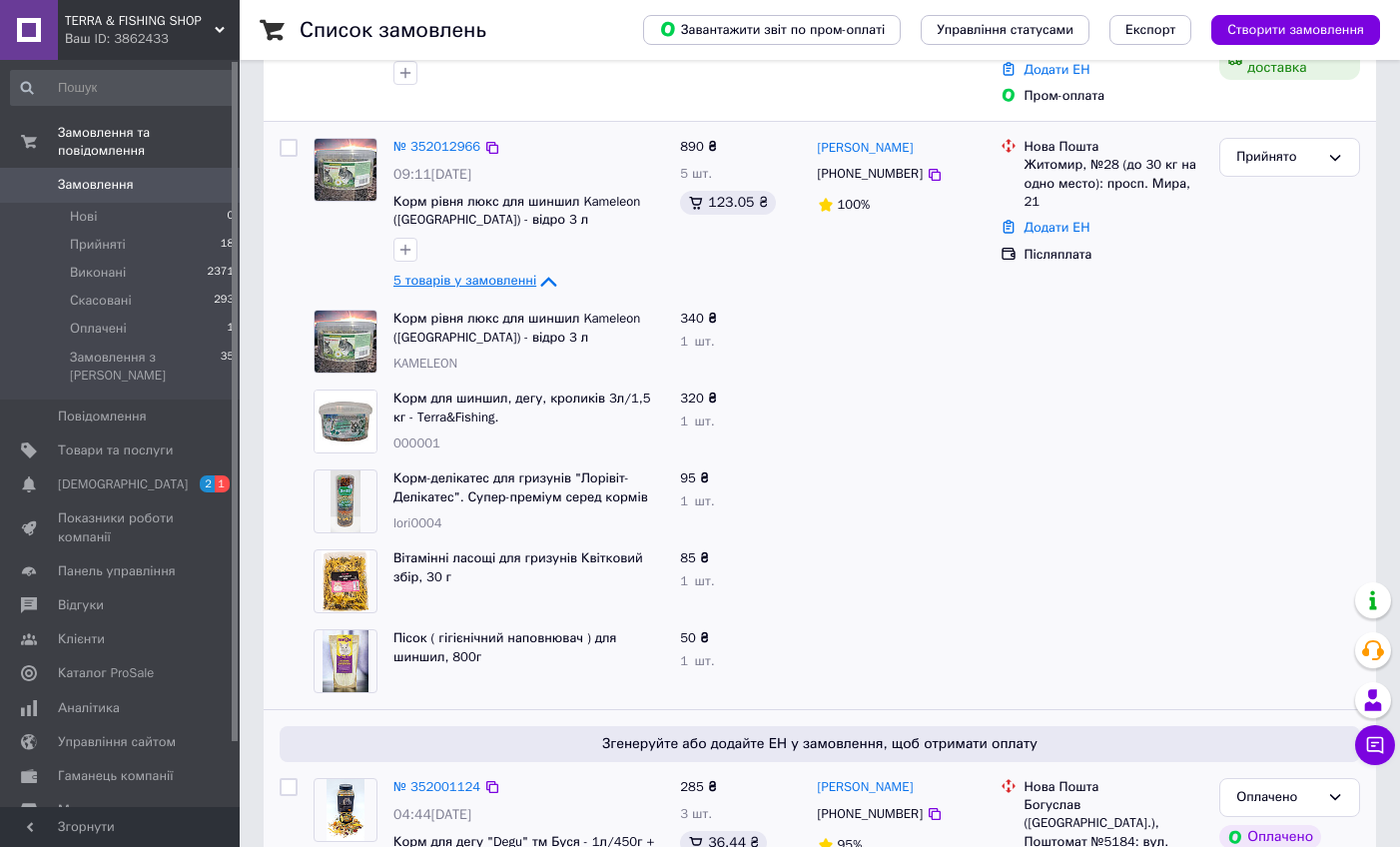 scroll, scrollTop: 316, scrollLeft: 0, axis: vertical 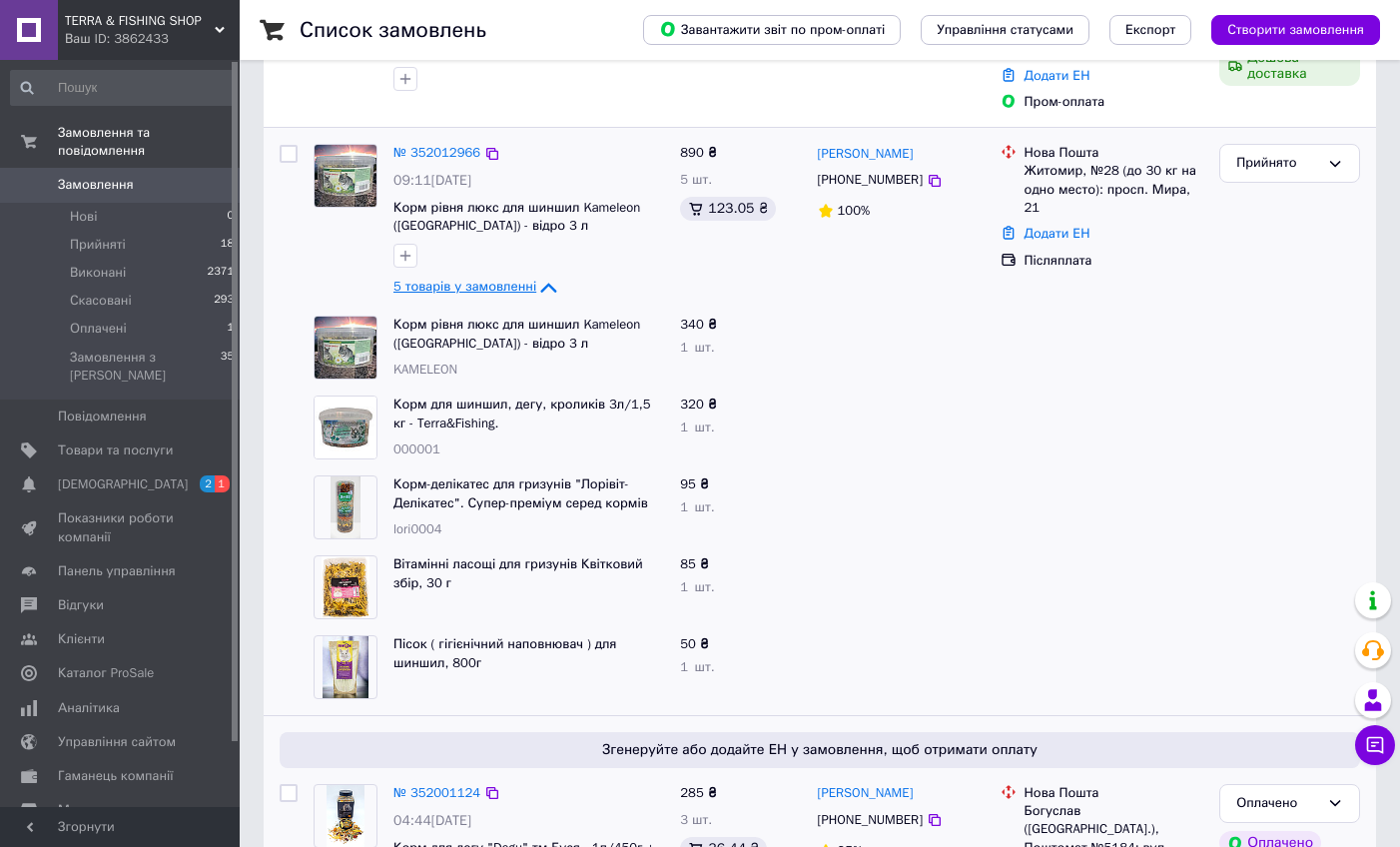 click at bounding box center [901, 507] 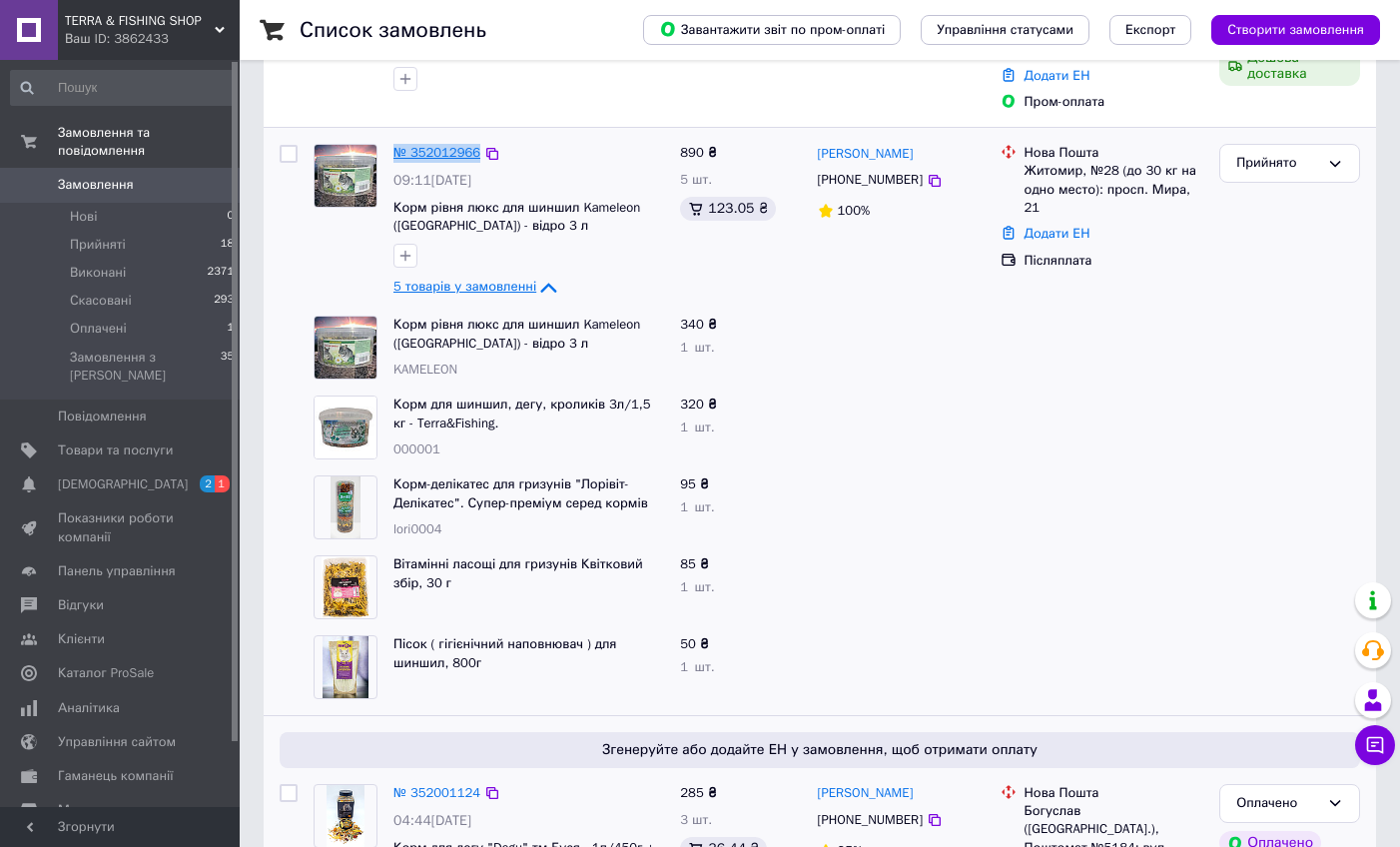 drag, startPoint x: 516, startPoint y: 129, endPoint x: 399, endPoint y: 136, distance: 117.20921 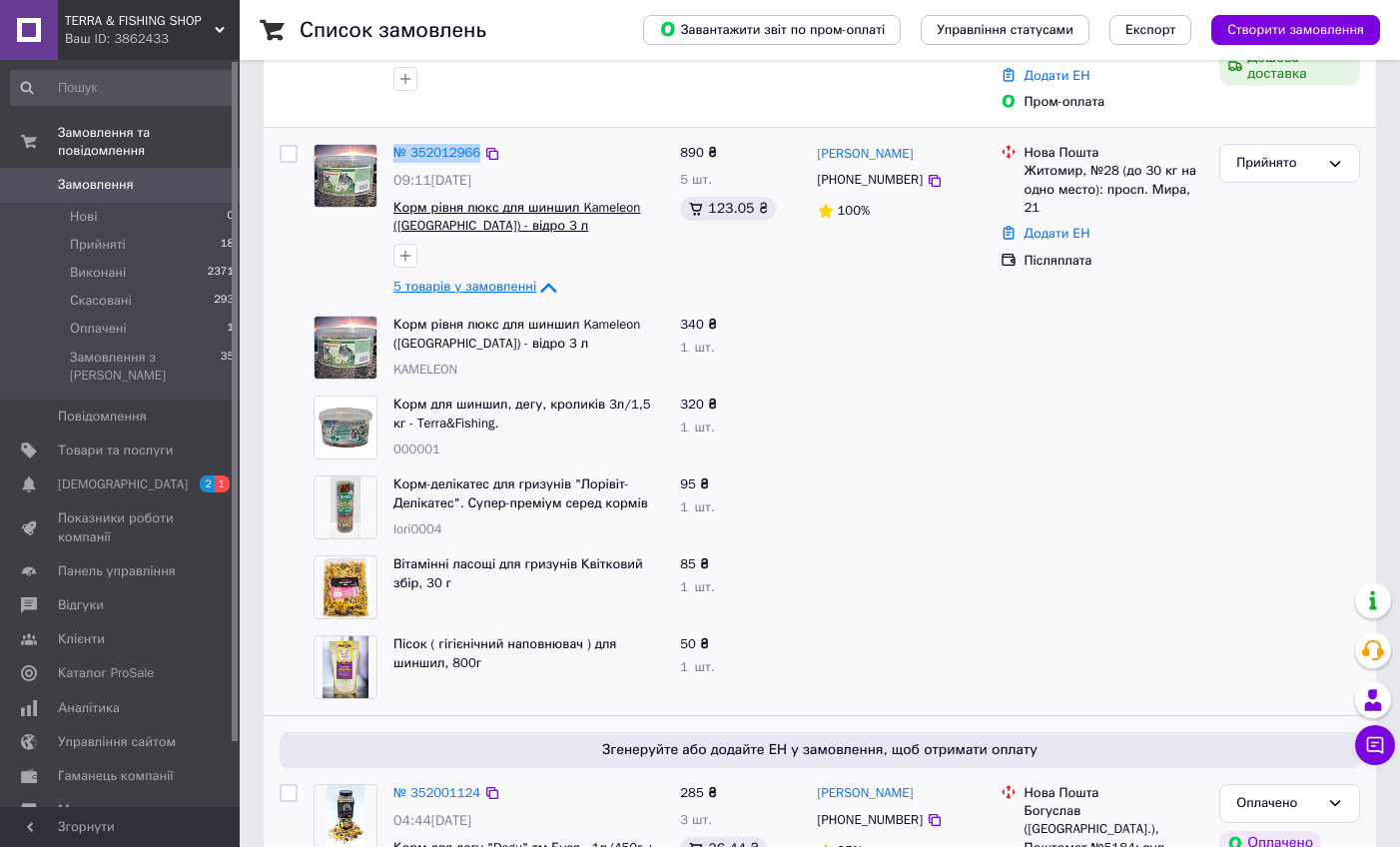 copy on "№ 352012966" 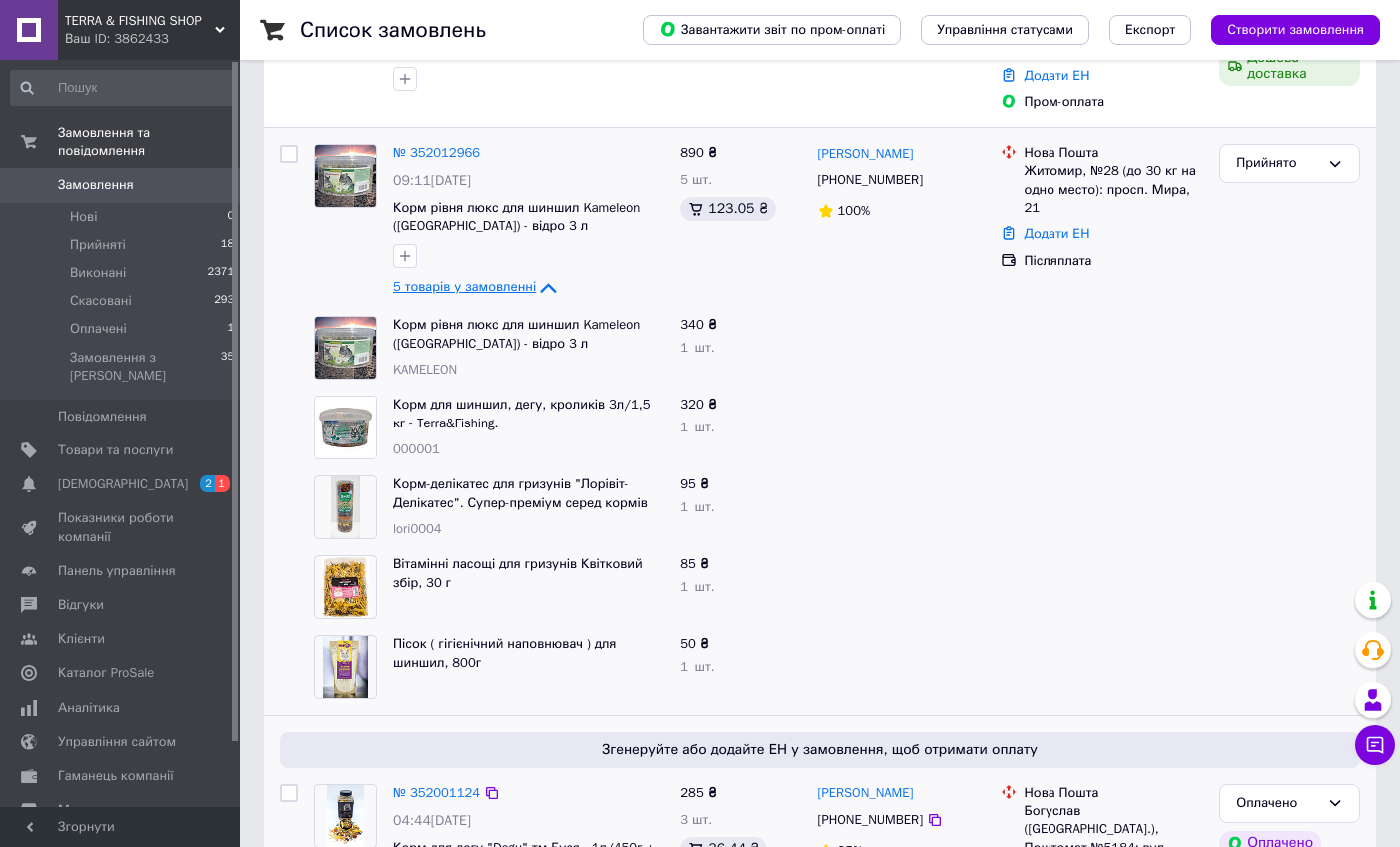 click at bounding box center [901, 427] 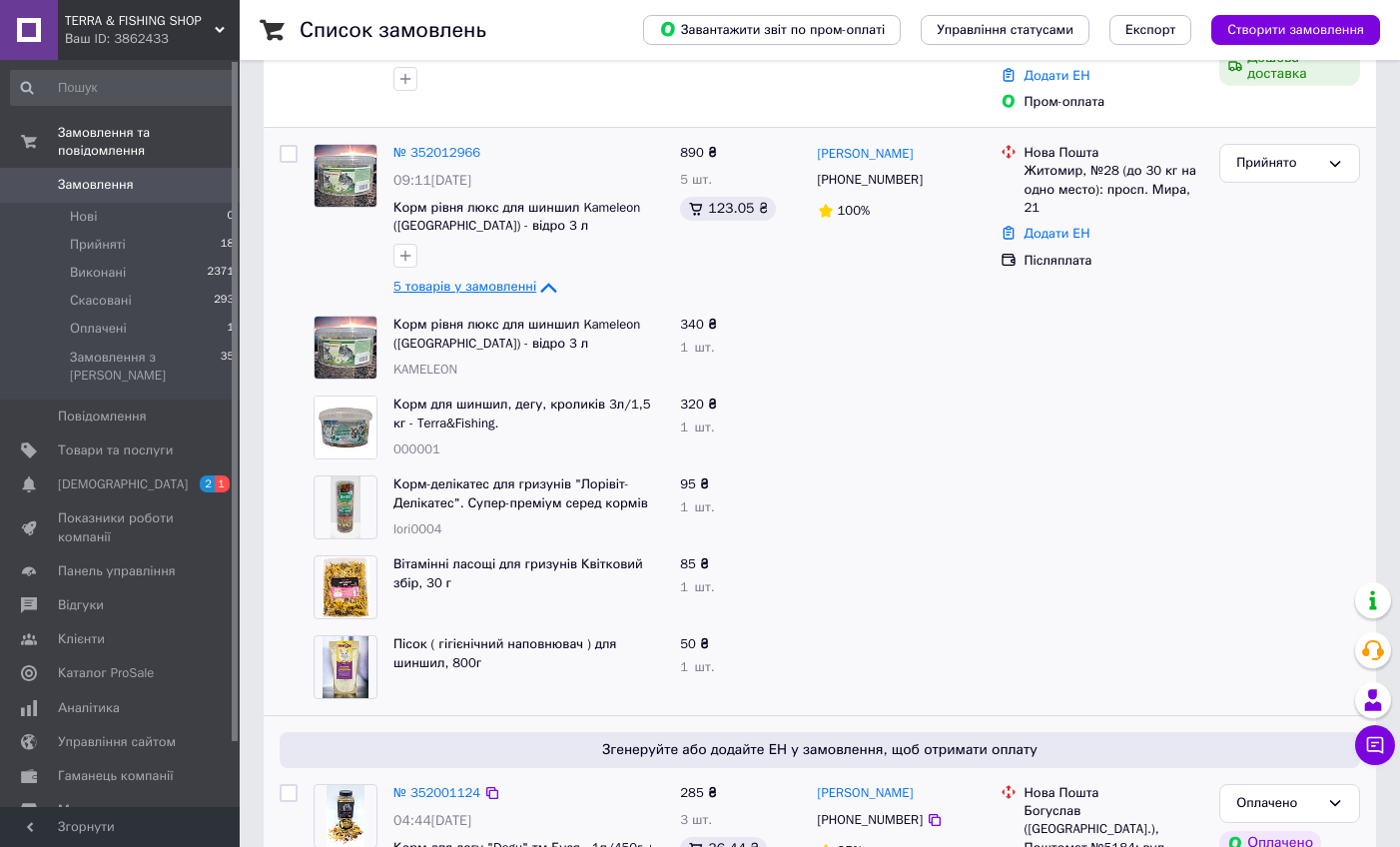 drag, startPoint x: 970, startPoint y: 134, endPoint x: 808, endPoint y: 301, distance: 232.665 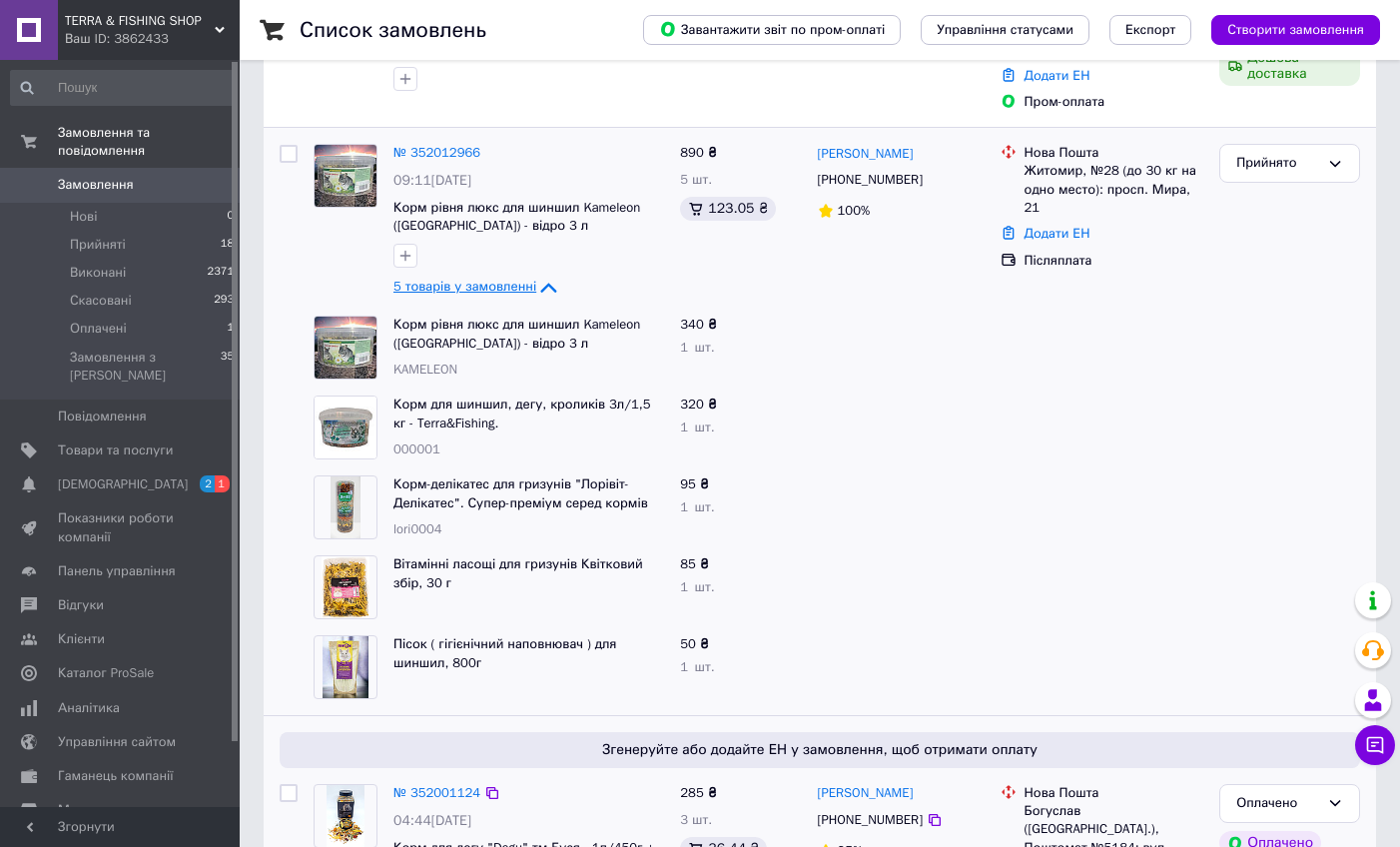 click at bounding box center [901, 507] 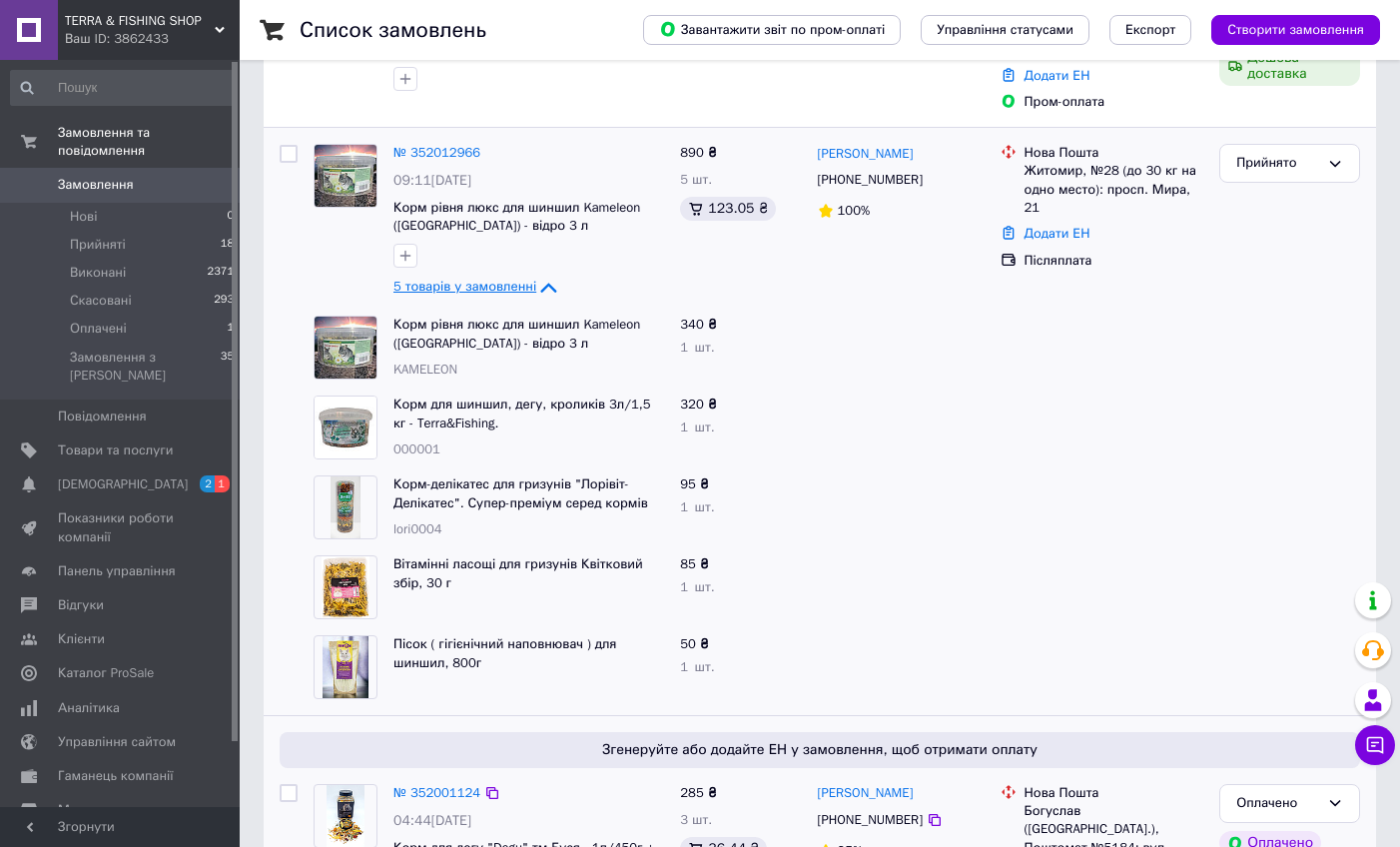 click at bounding box center [1102, 427] 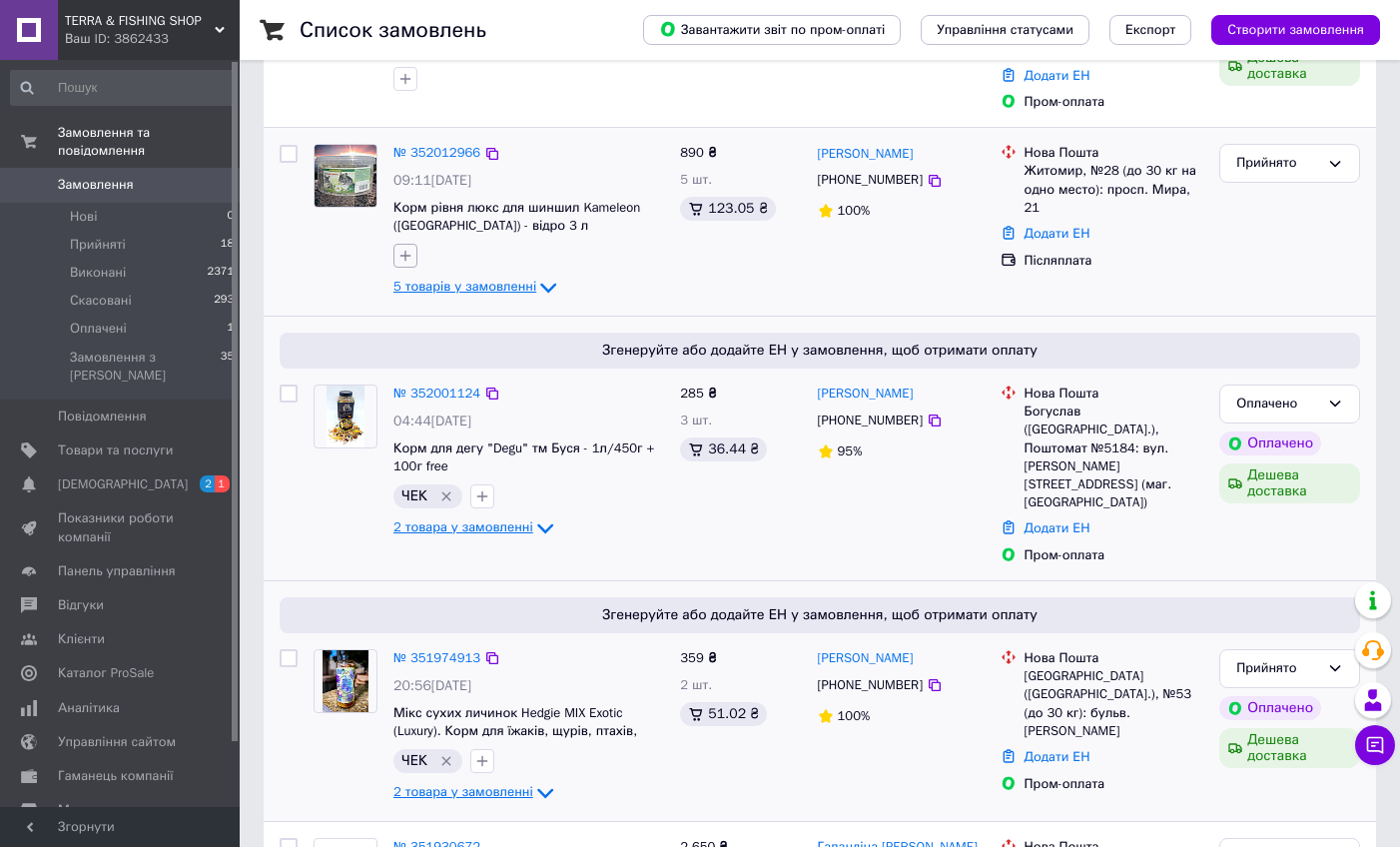 click 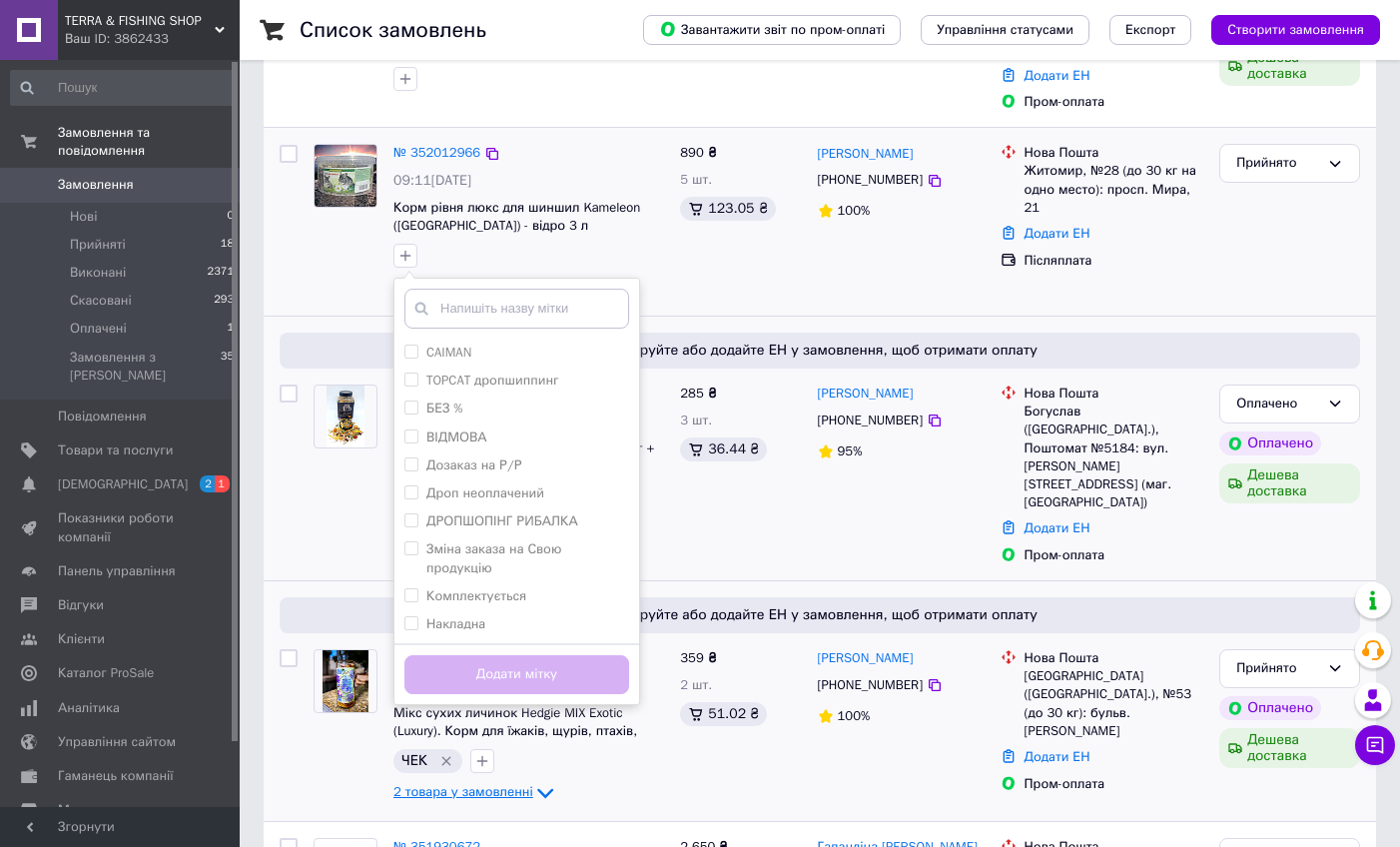 scroll, scrollTop: 264, scrollLeft: 0, axis: vertical 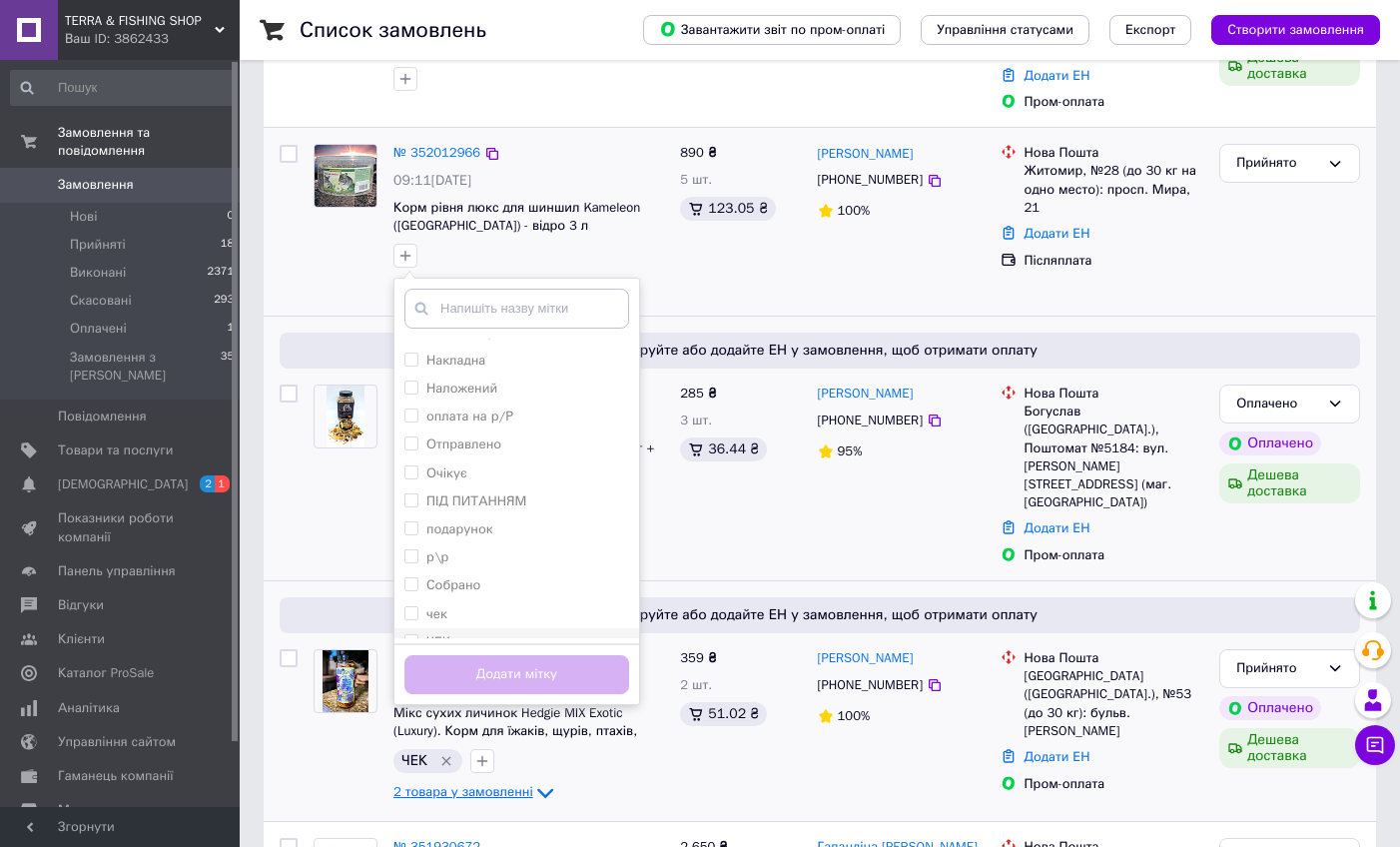click on "ЧЕК" at bounding box center (410, 640) 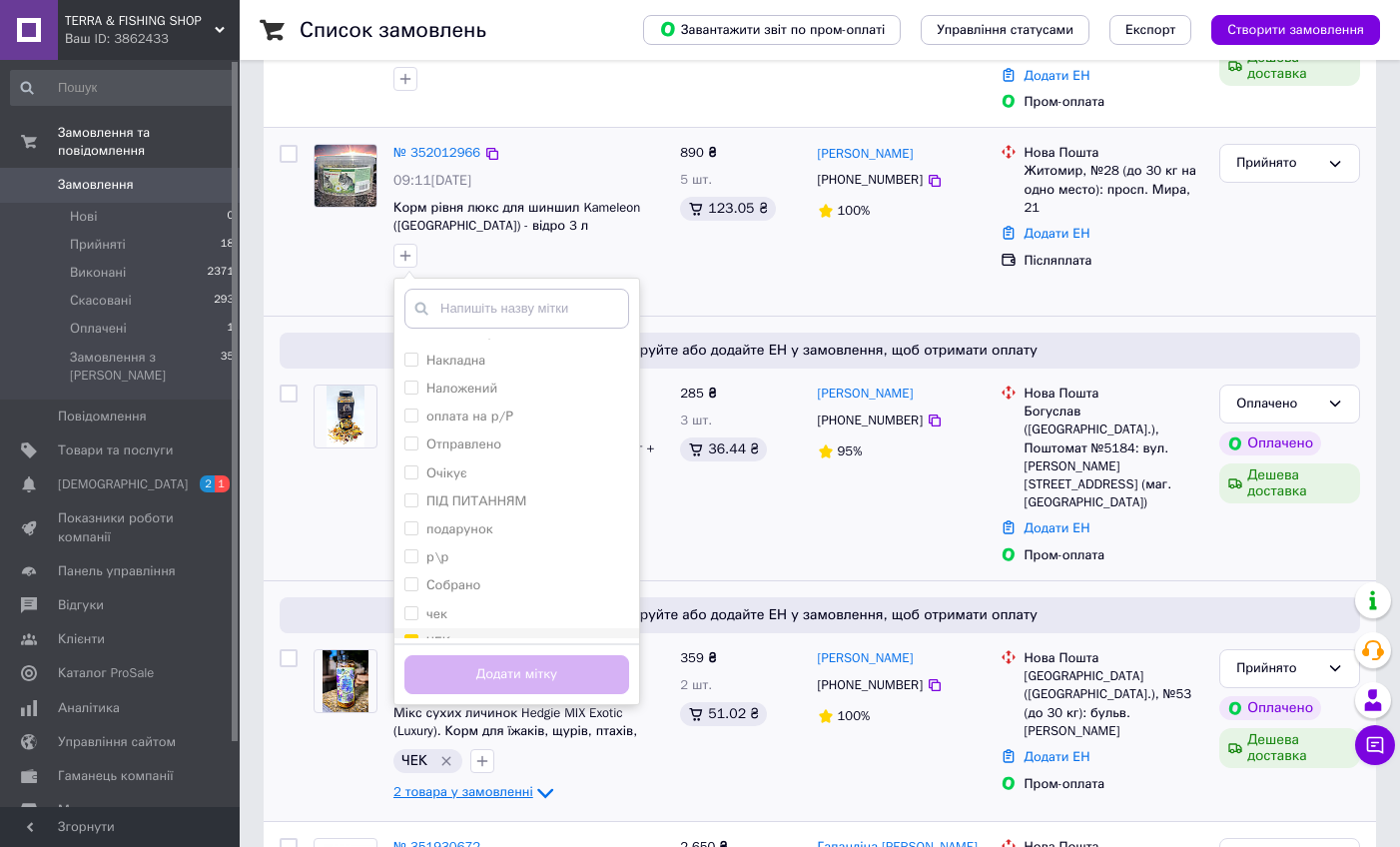 checkbox on "true" 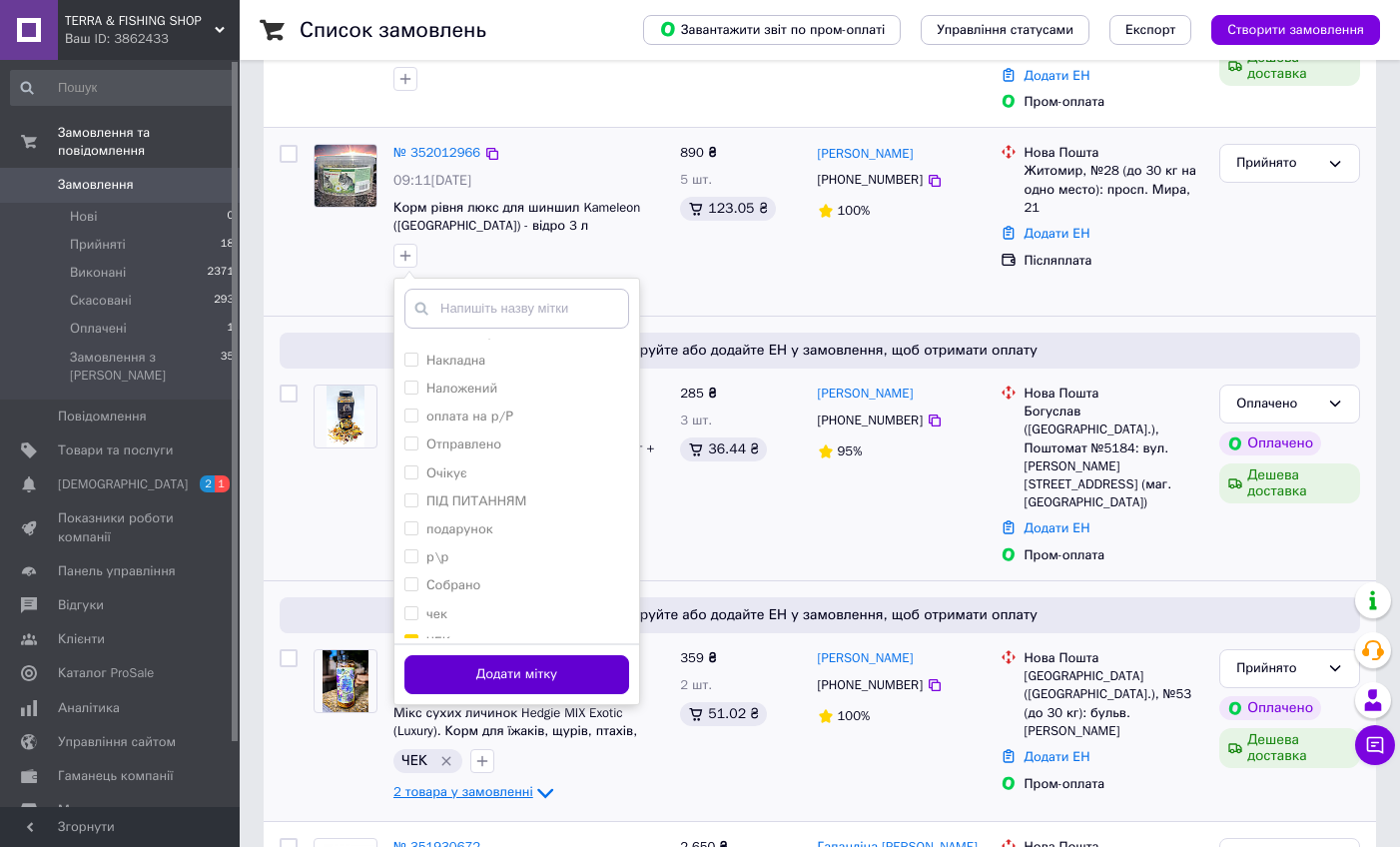 click on "Додати мітку" at bounding box center (516, 674) 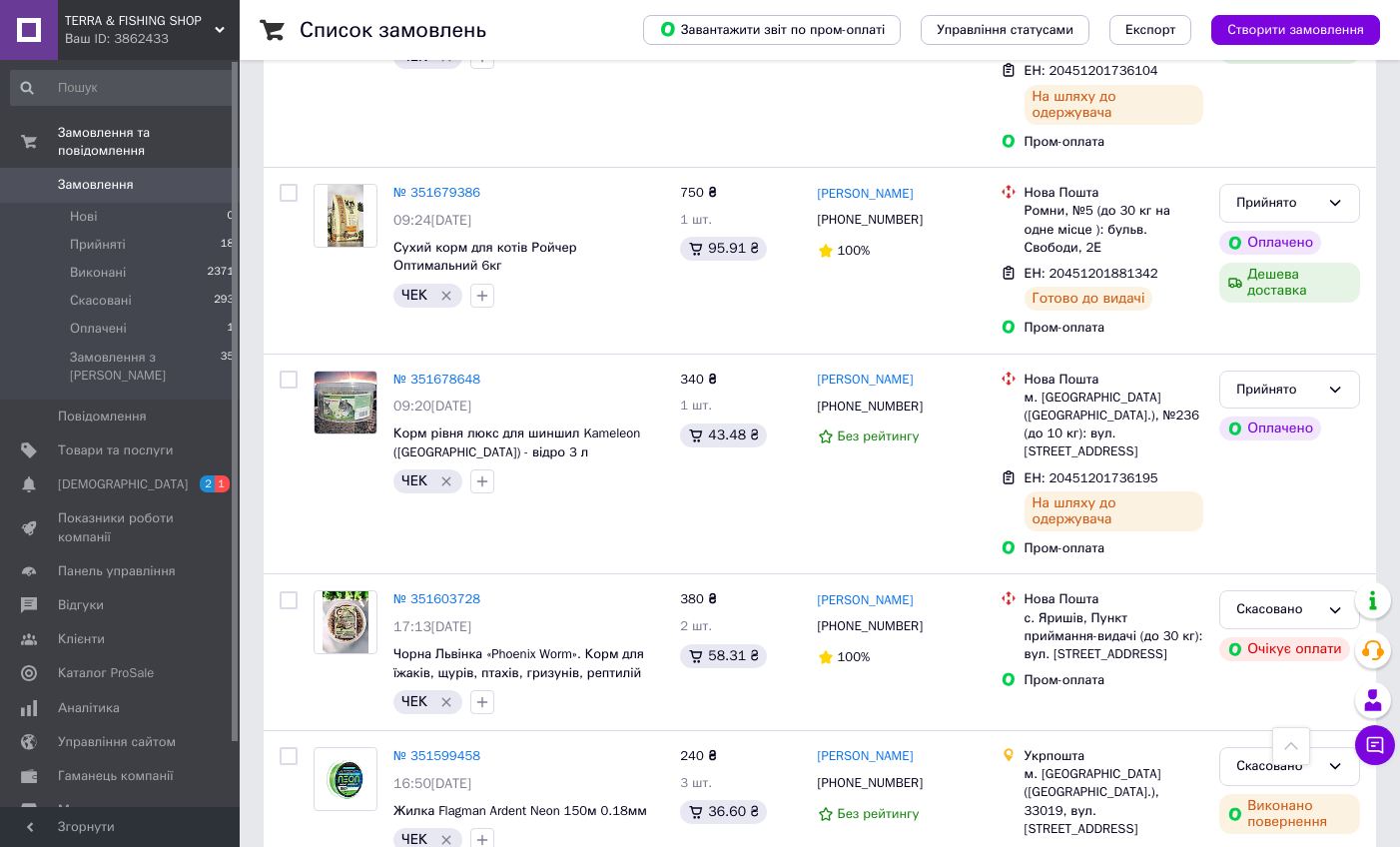 scroll, scrollTop: 2043, scrollLeft: 0, axis: vertical 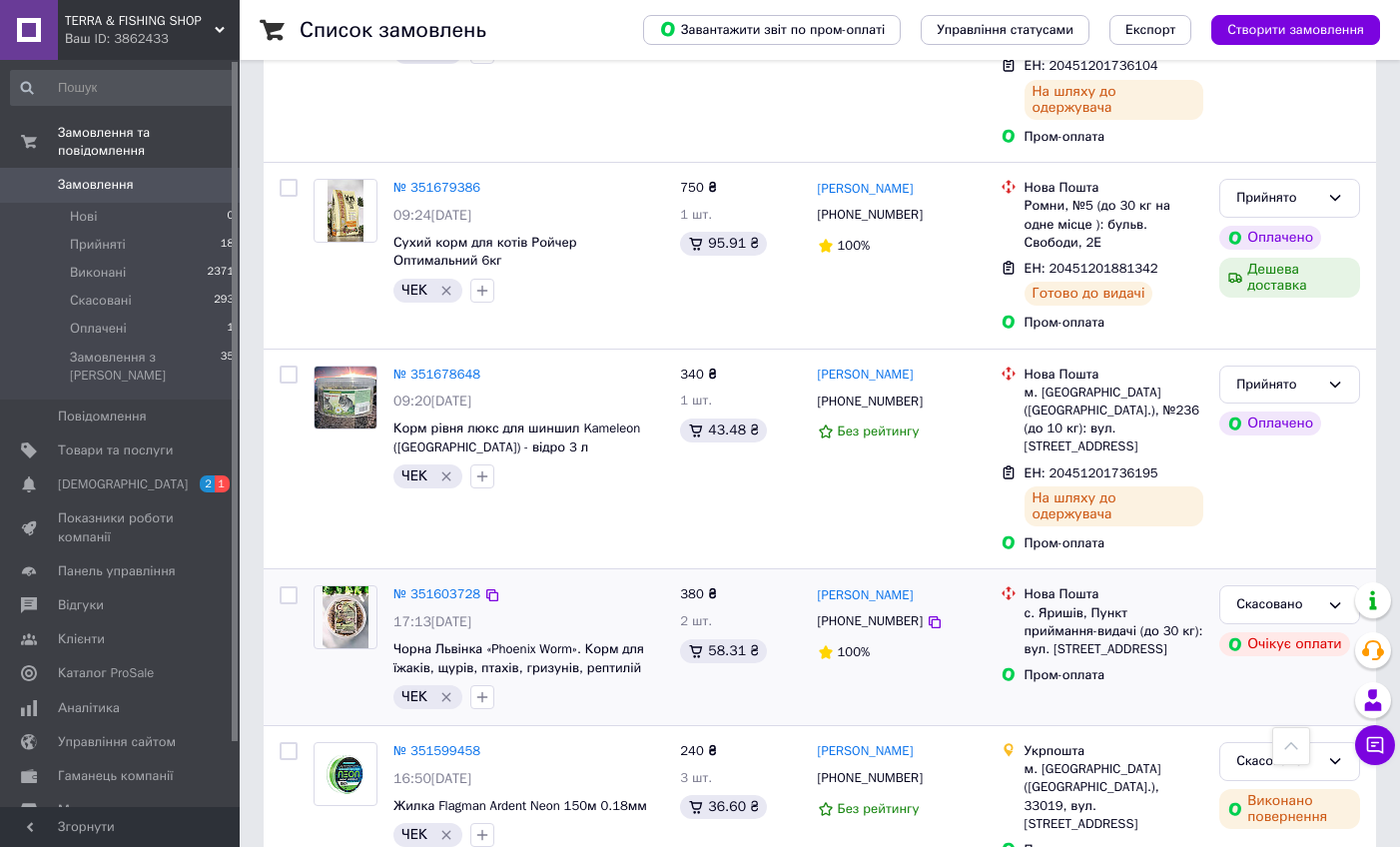 drag, startPoint x: 955, startPoint y: 364, endPoint x: 813, endPoint y: 374, distance: 142.35168 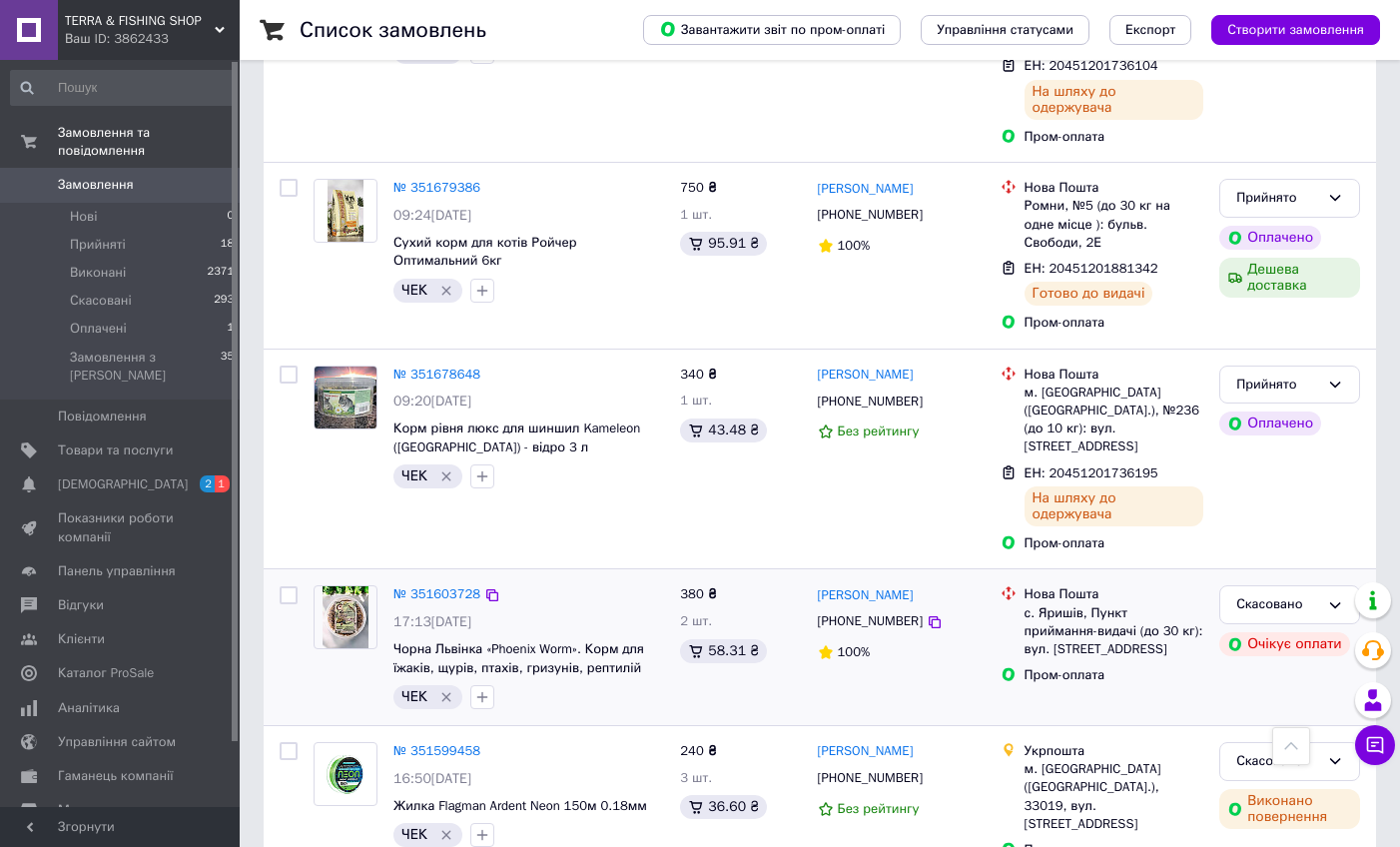 copy on "[PERSON_NAME]" 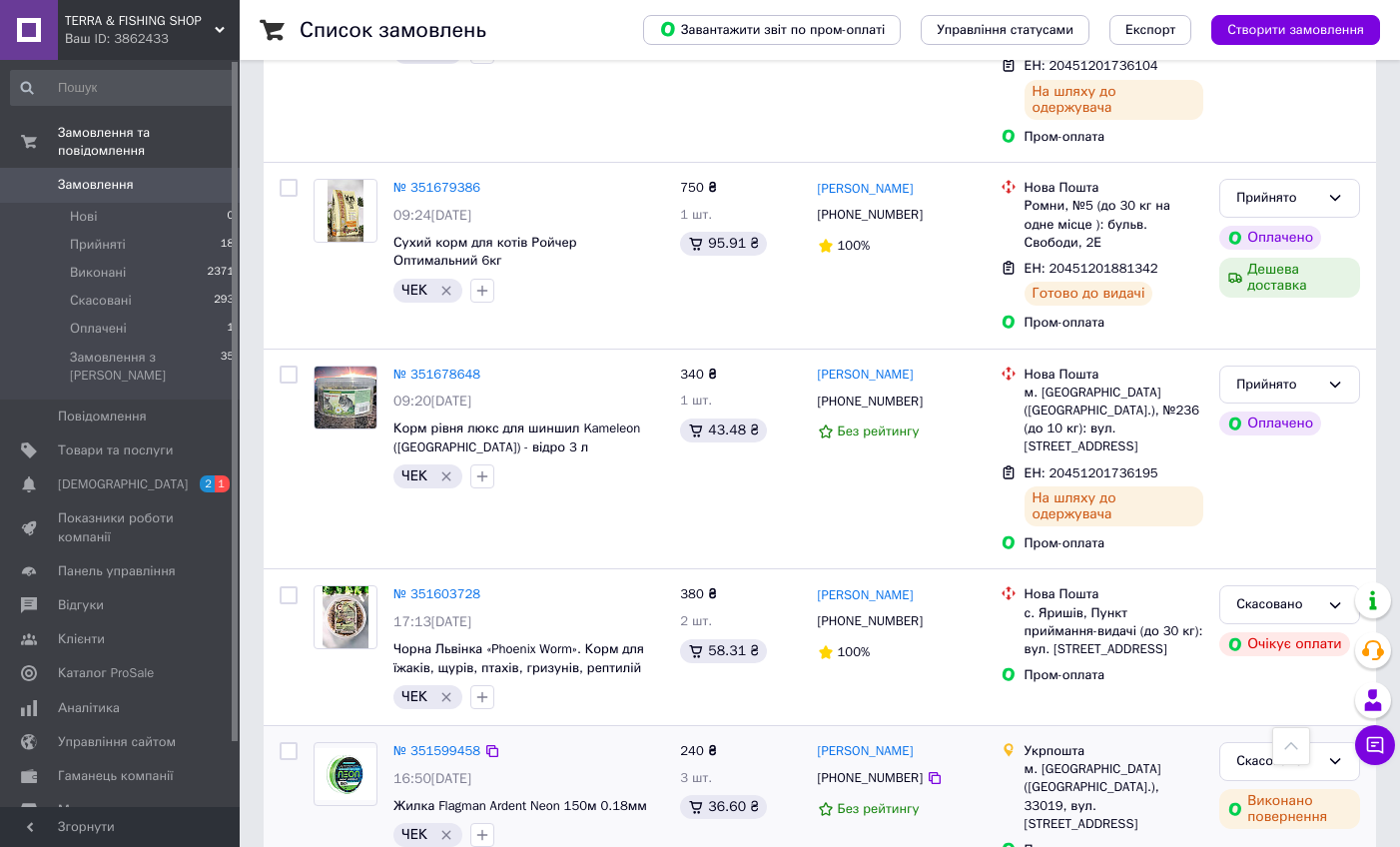 click on "240 ₴ 3 шт. 36.60 ₴" at bounding box center [740, 800] 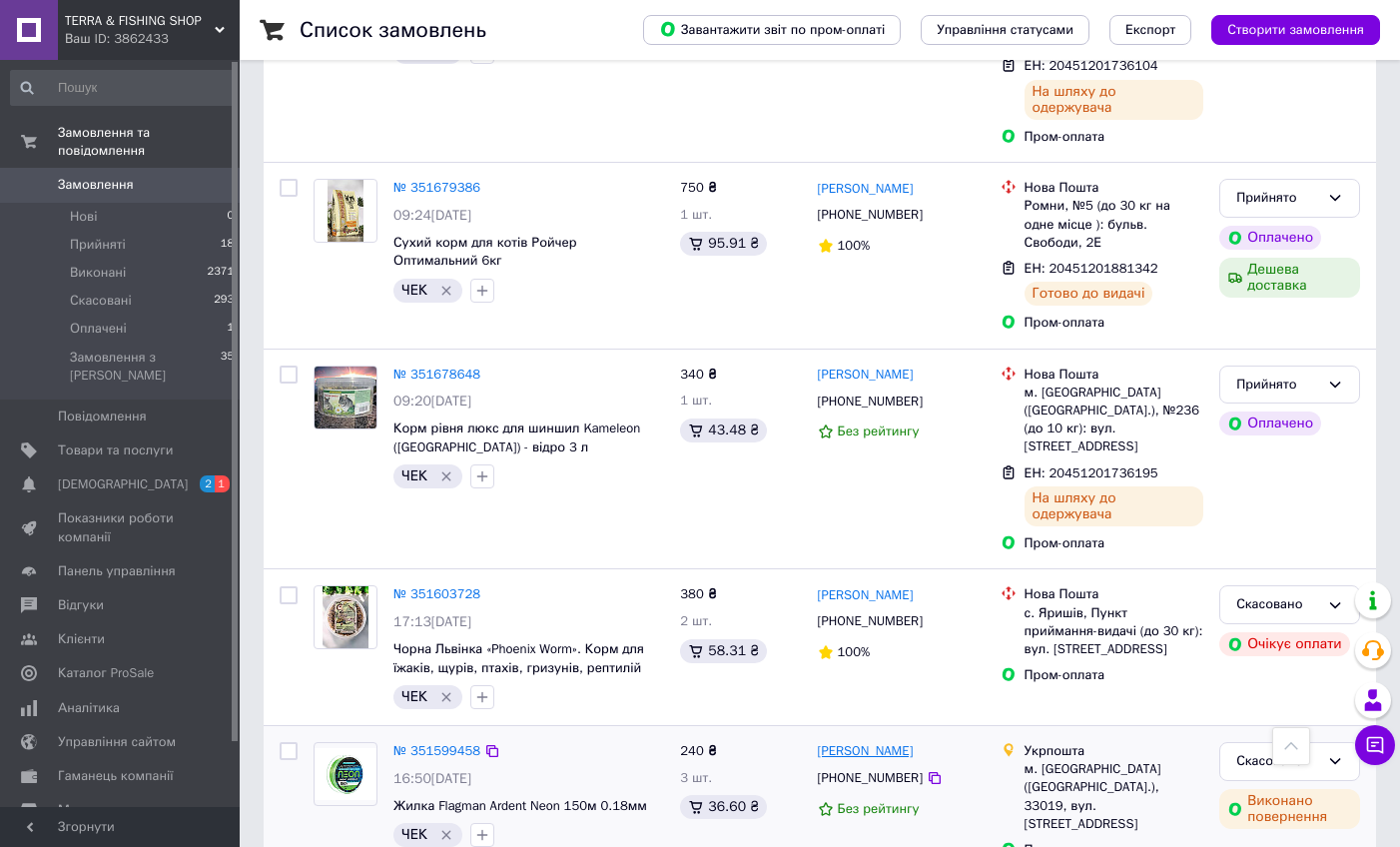 drag, startPoint x: 937, startPoint y: 516, endPoint x: 820, endPoint y: 516, distance: 117 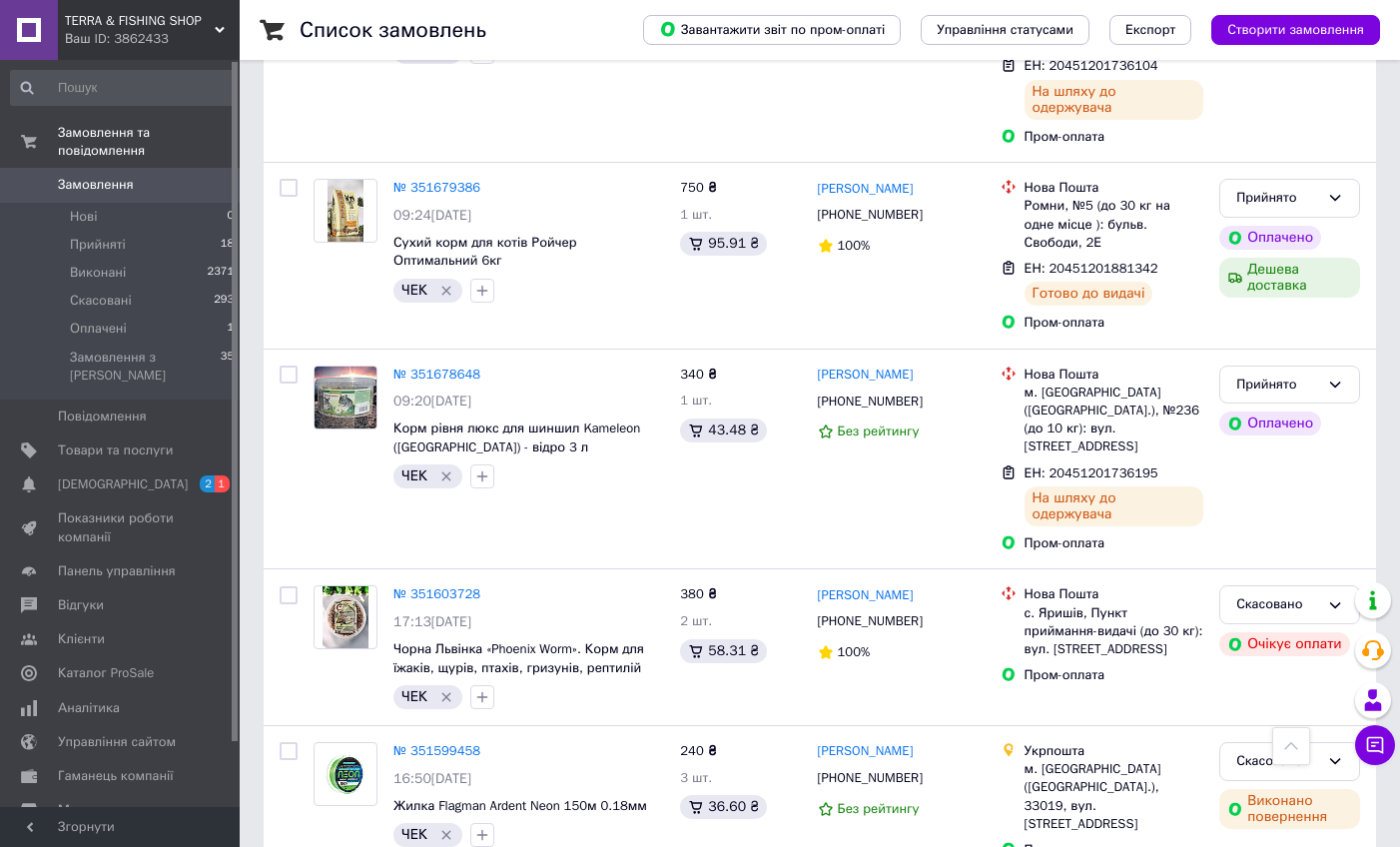 copy on "[PERSON_NAME]" 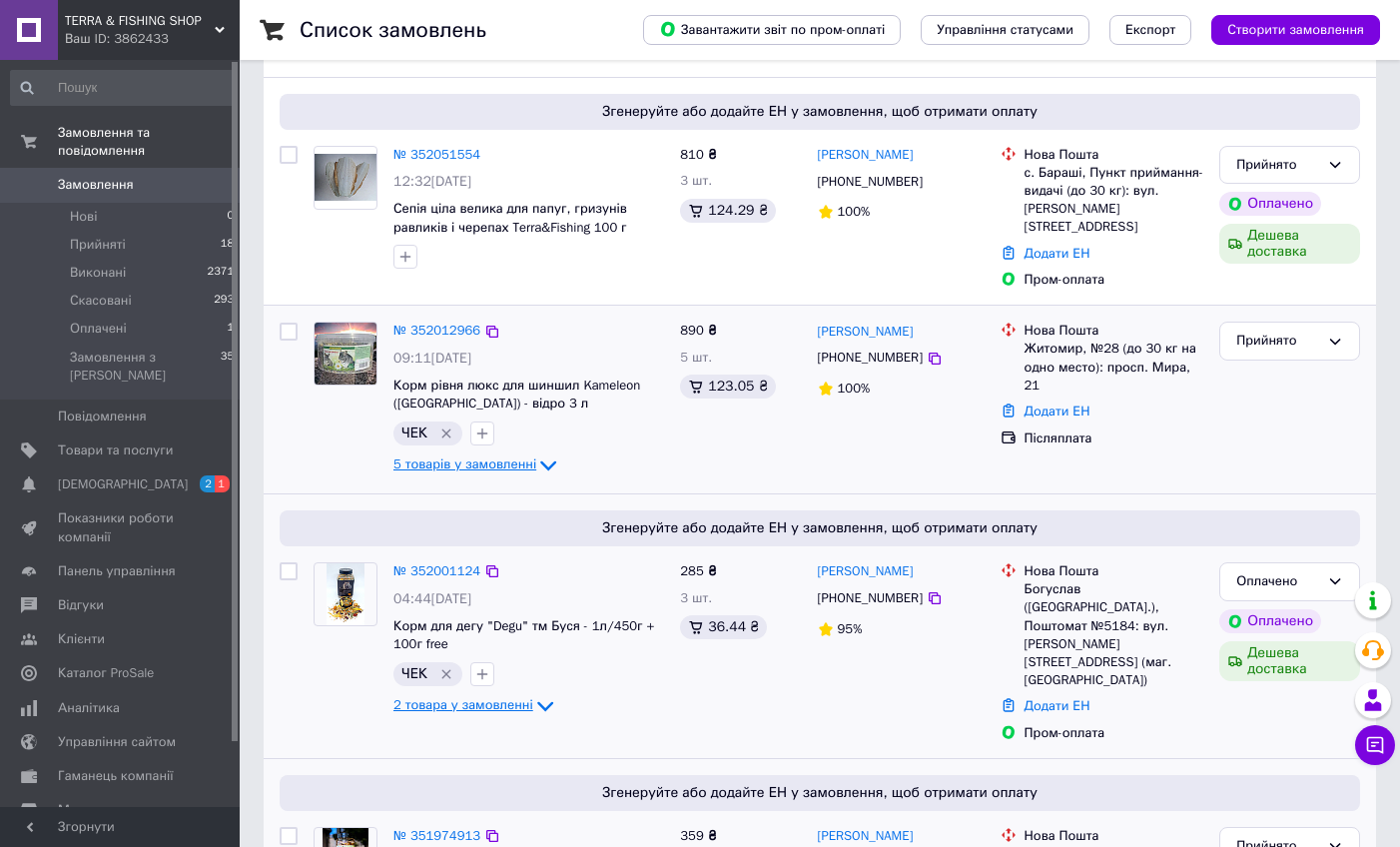 scroll, scrollTop: 0, scrollLeft: 0, axis: both 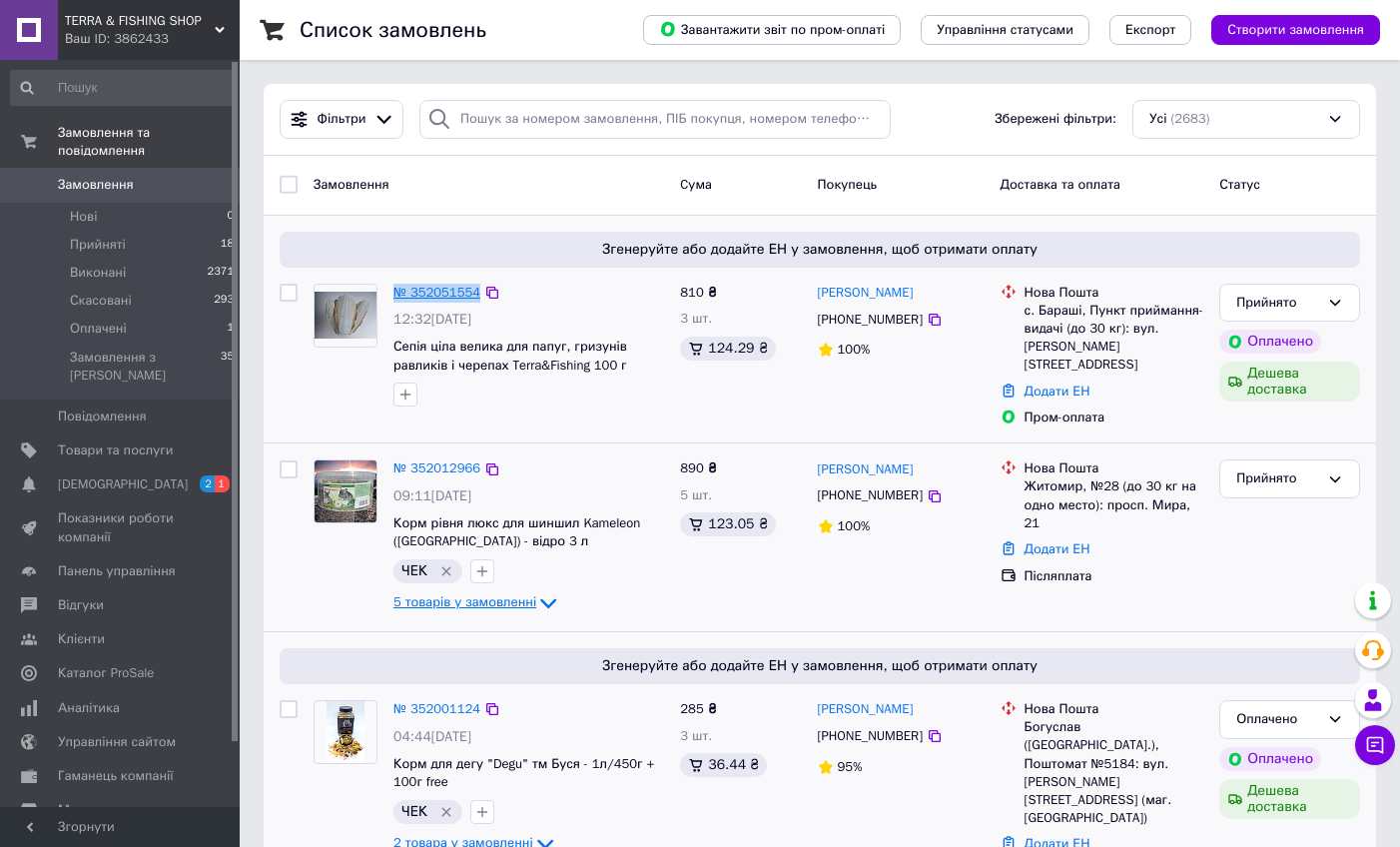 drag, startPoint x: 506, startPoint y: 293, endPoint x: 396, endPoint y: 293, distance: 110 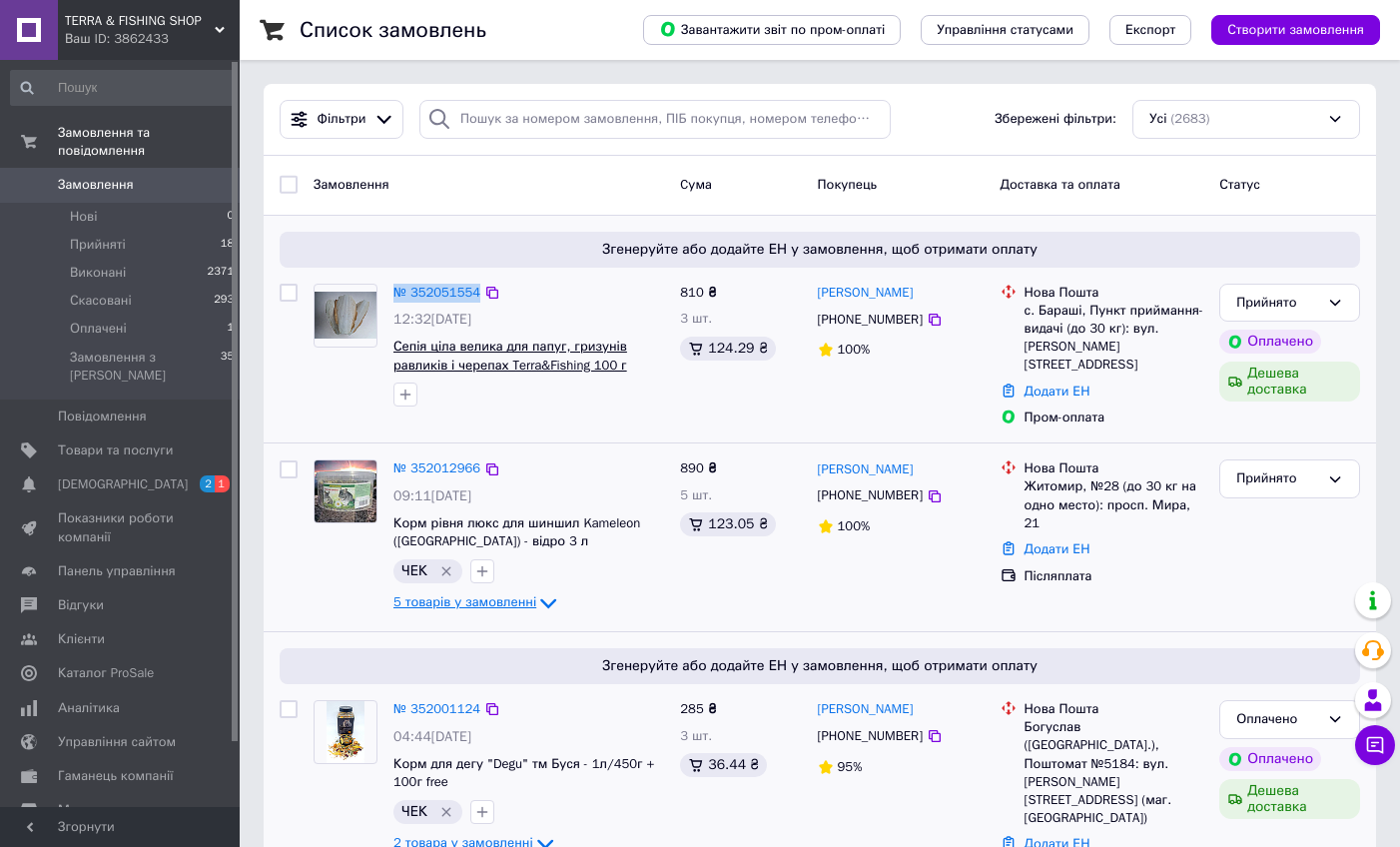 copy on "№ 352051554" 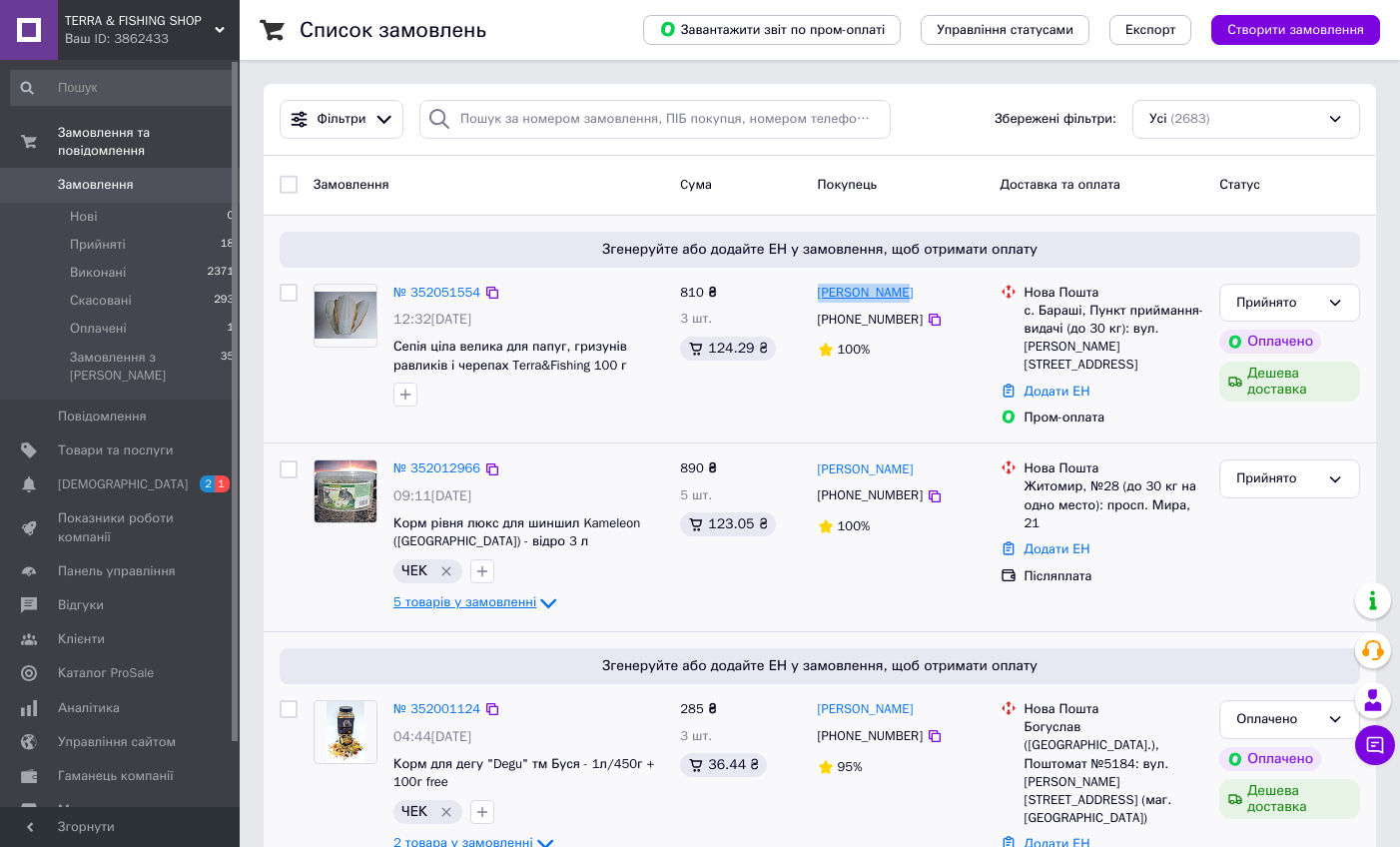 drag, startPoint x: 911, startPoint y: 293, endPoint x: 818, endPoint y: 294, distance: 93.00538 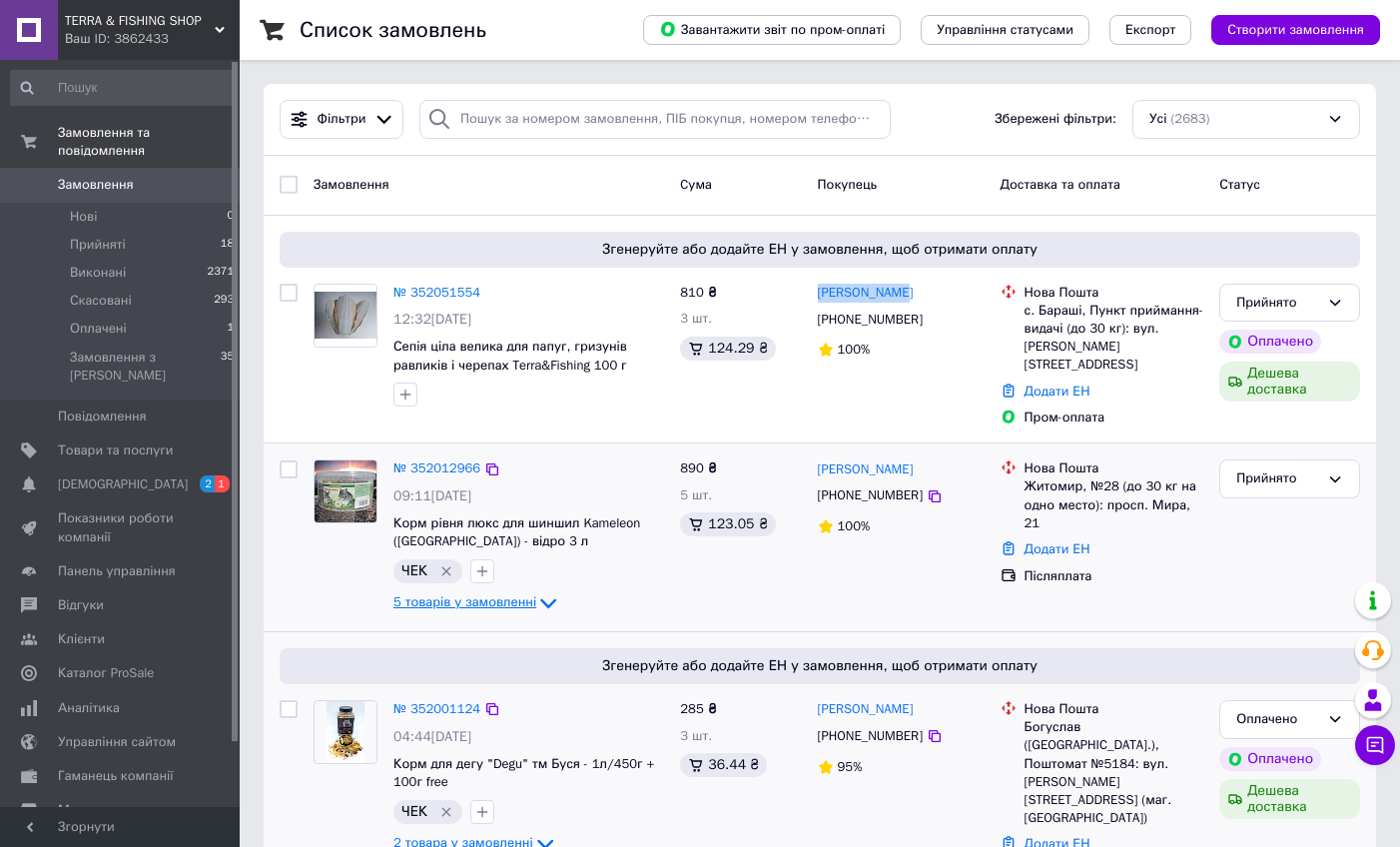 copy on "[PERSON_NAME]" 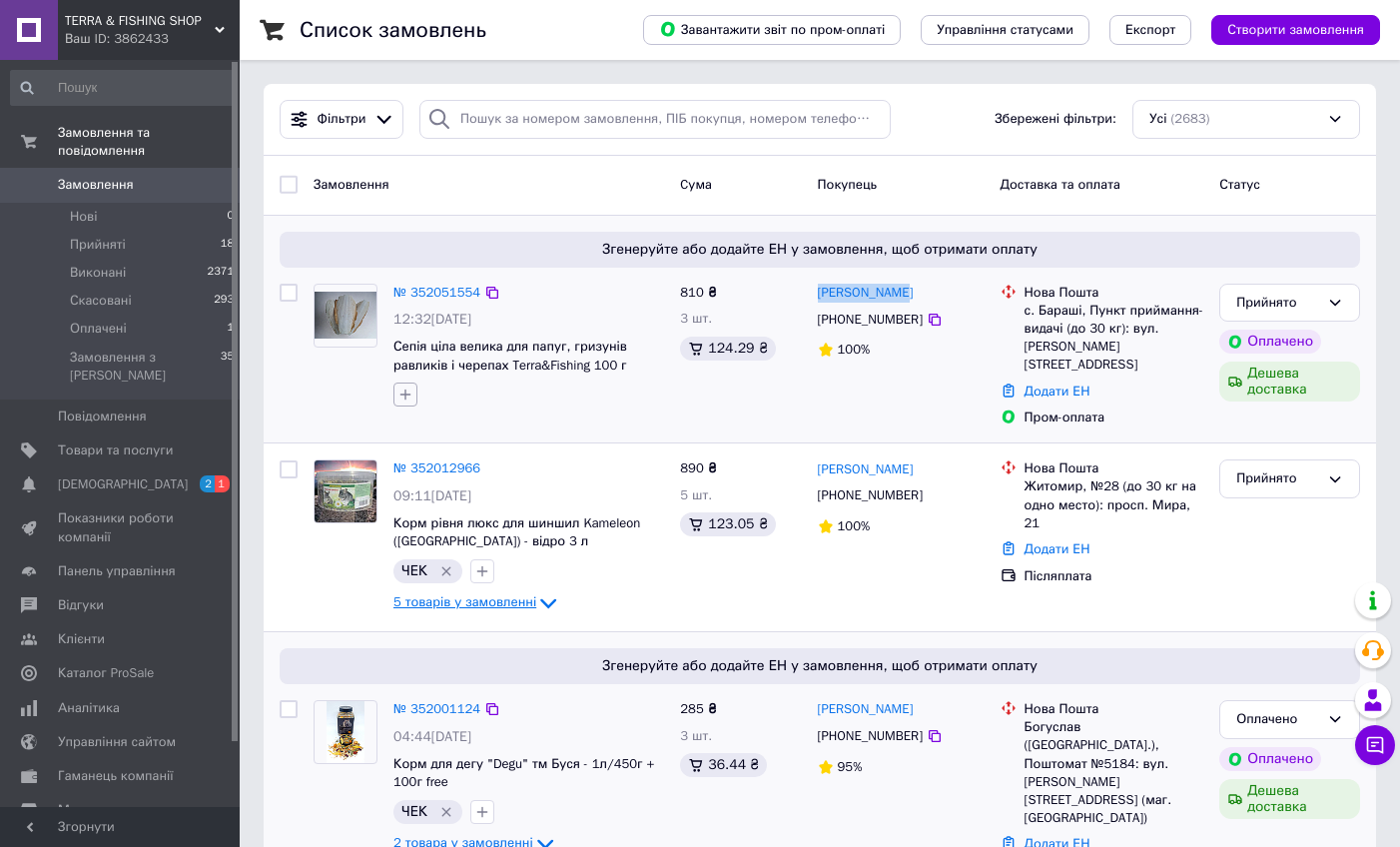 click 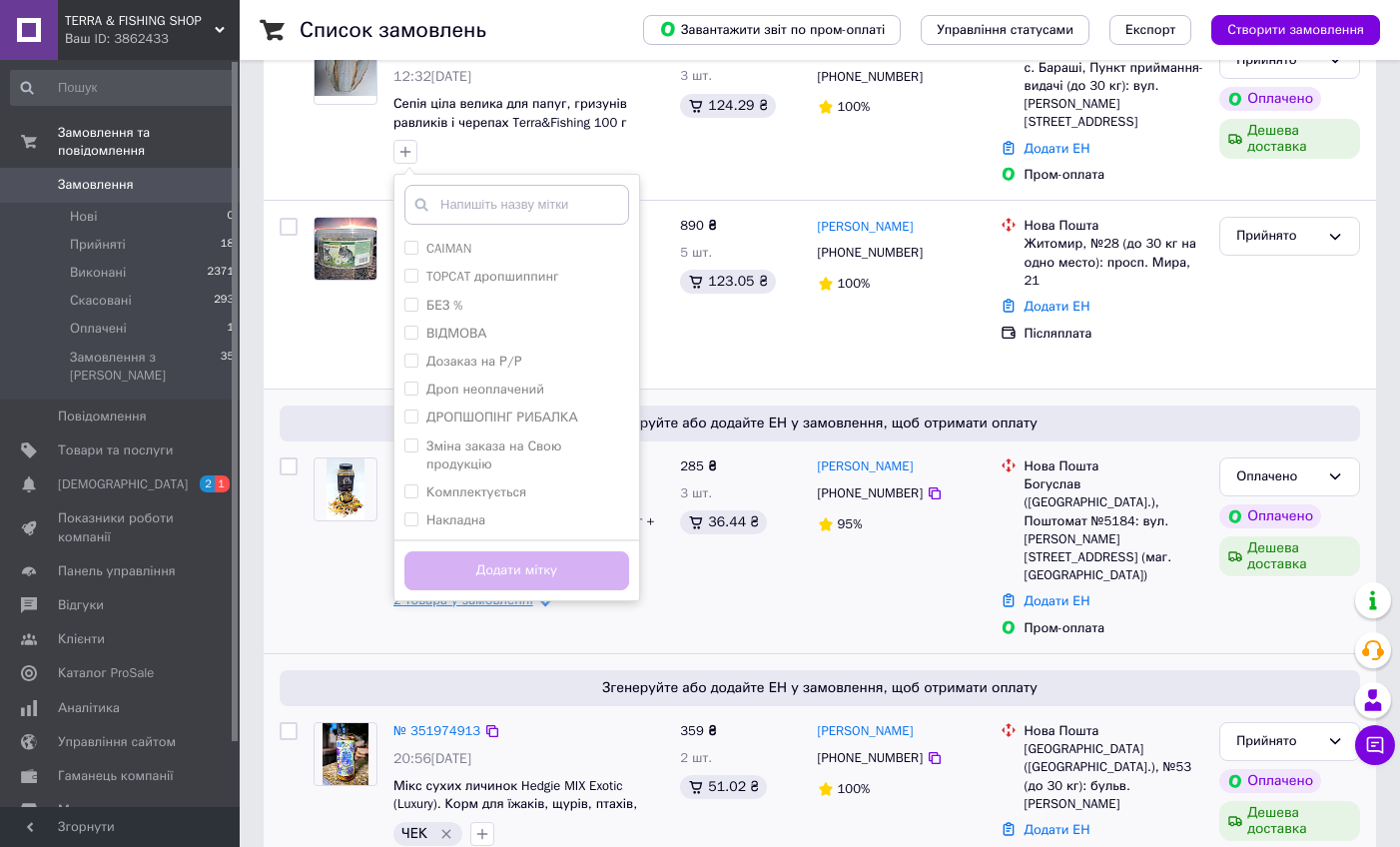 scroll, scrollTop: 302, scrollLeft: 0, axis: vertical 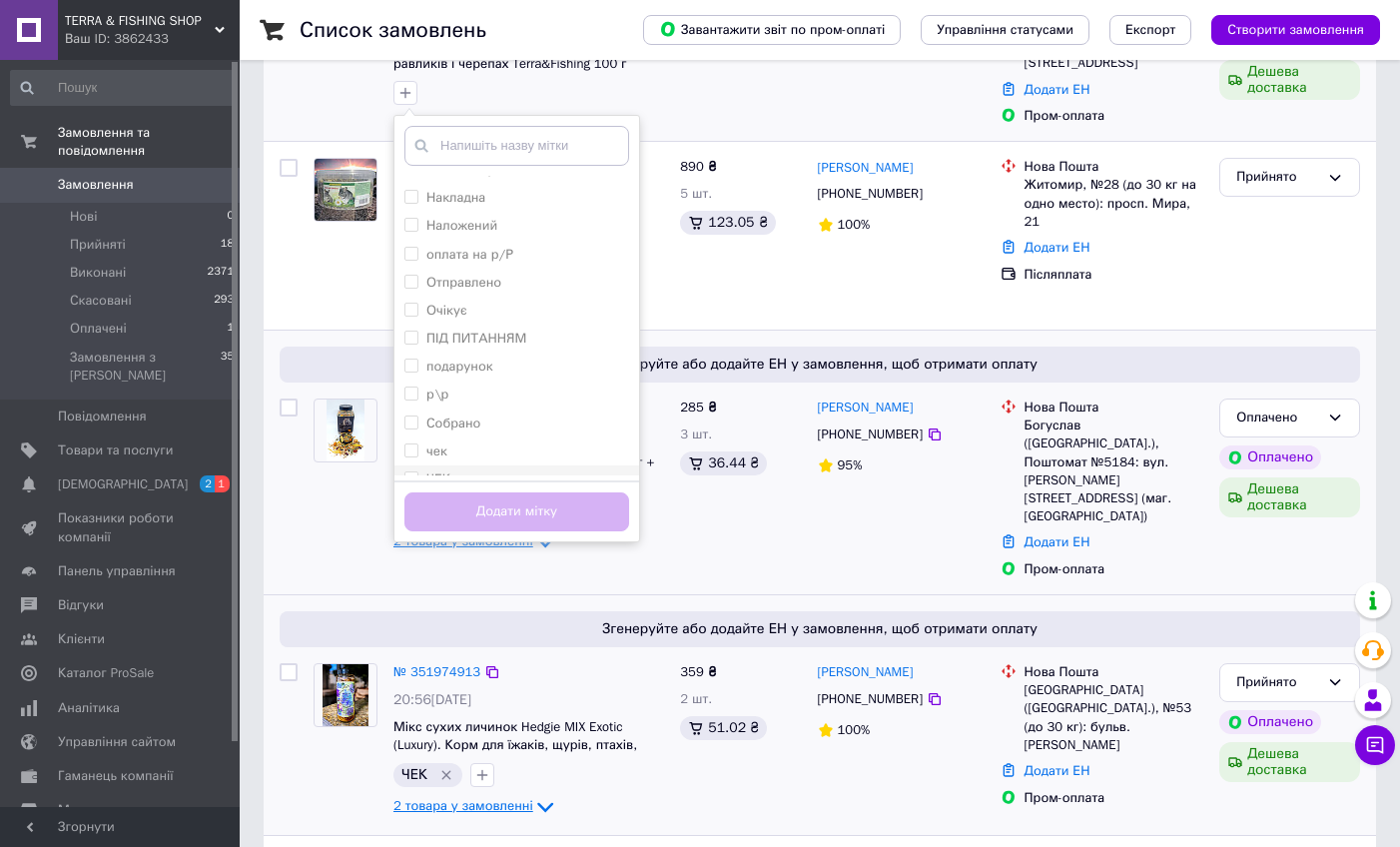 click on "ЧЕК" at bounding box center (410, 477) 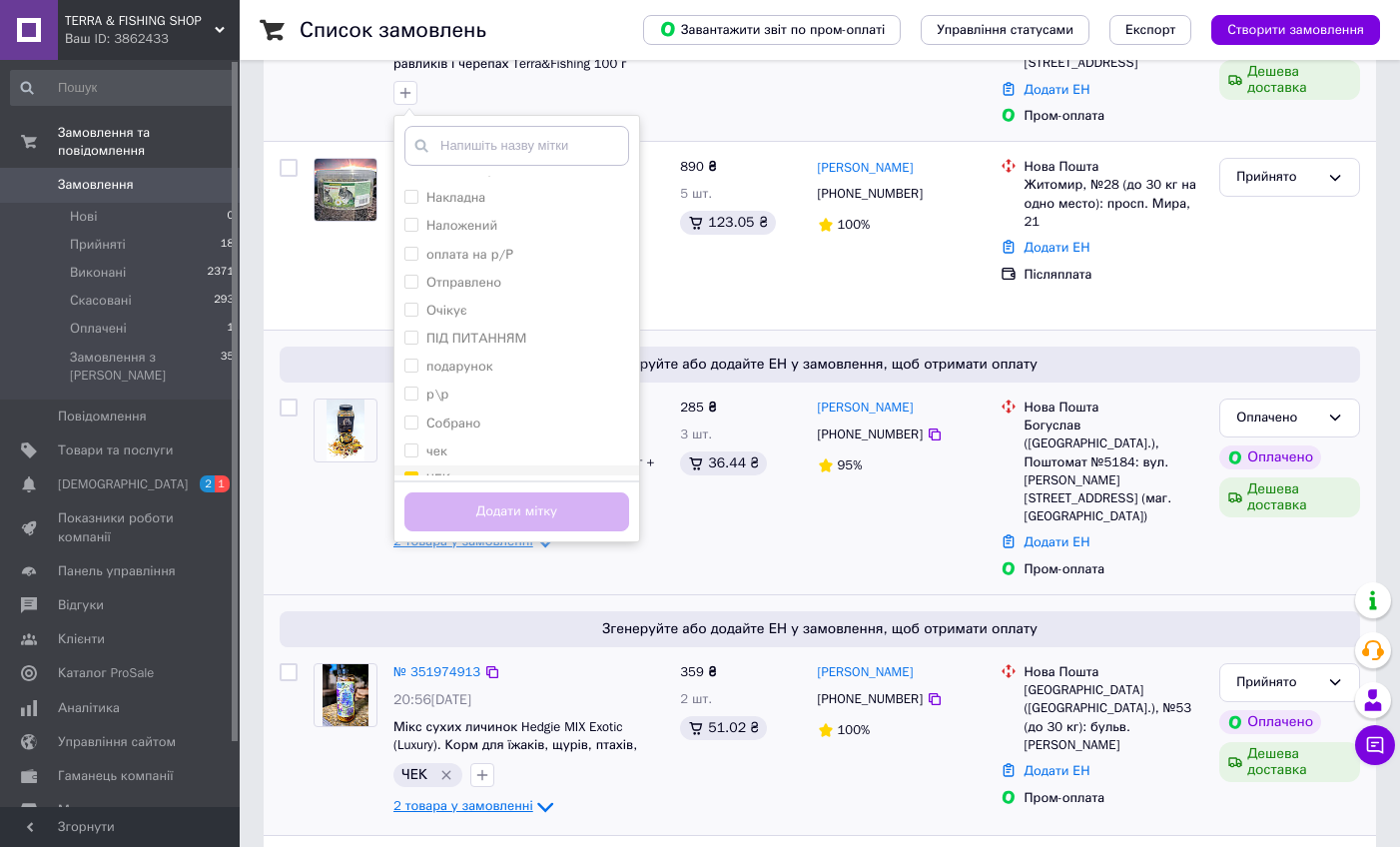 checkbox on "true" 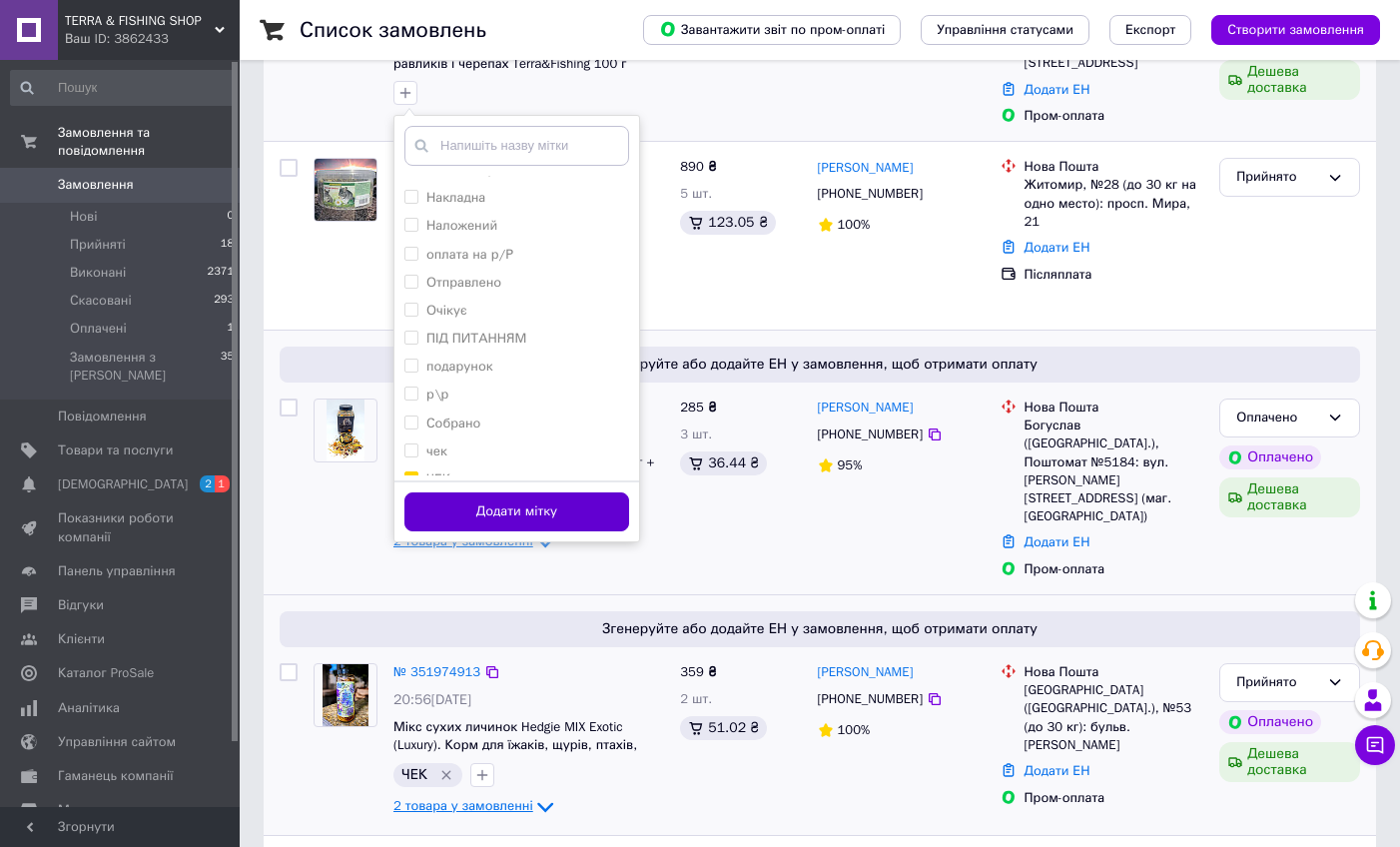 click on "Додати мітку" at bounding box center (516, 511) 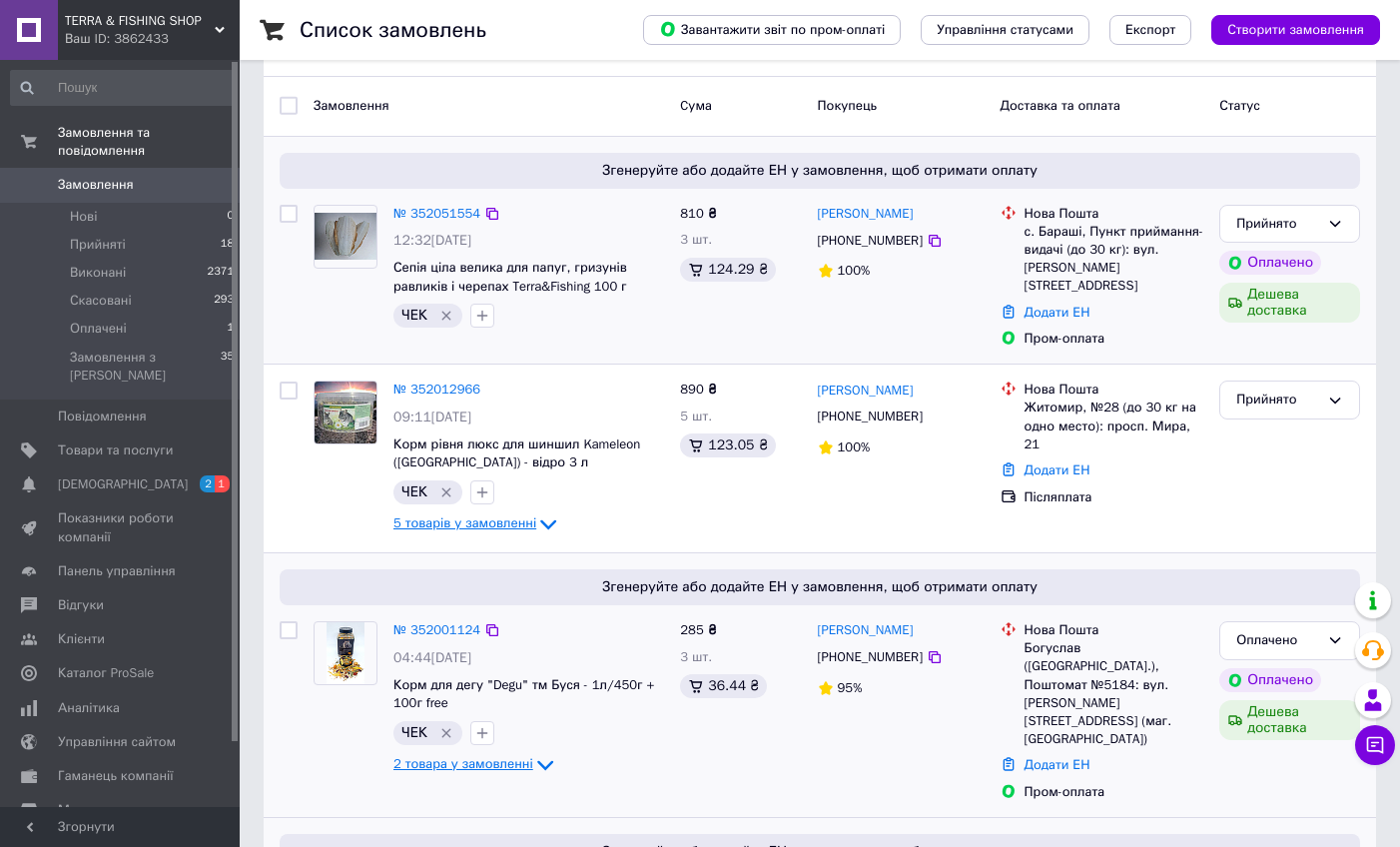 scroll, scrollTop: 0, scrollLeft: 0, axis: both 